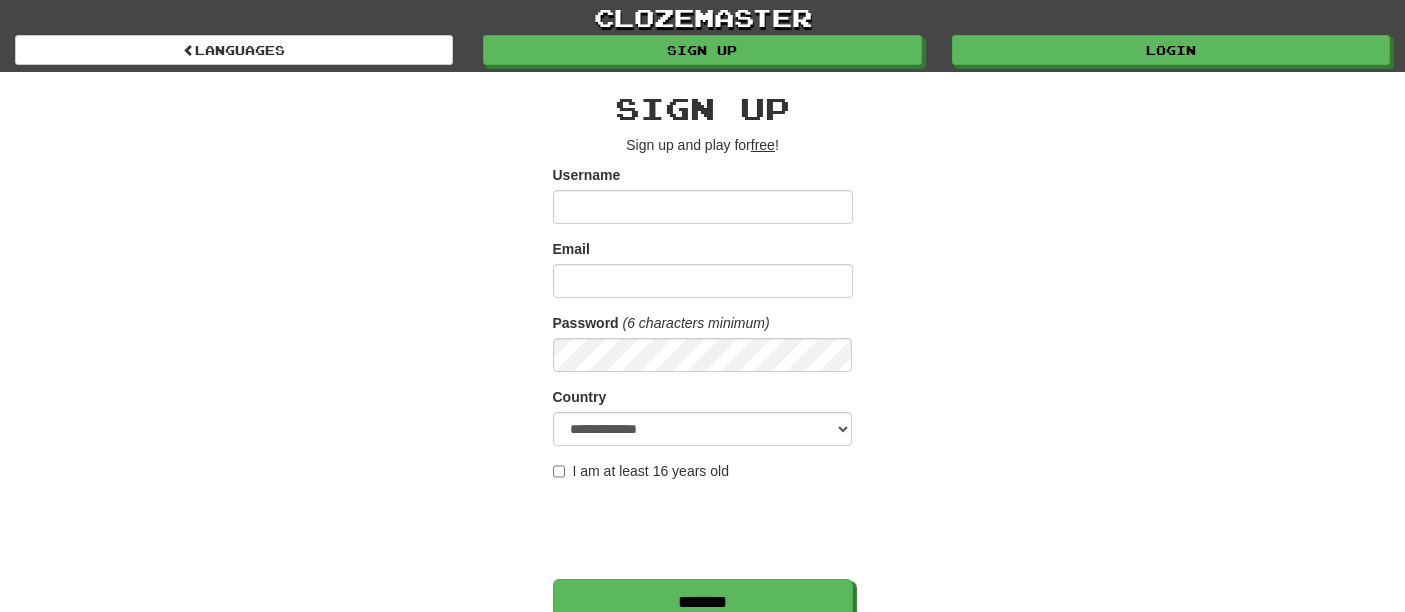 scroll, scrollTop: 0, scrollLeft: 0, axis: both 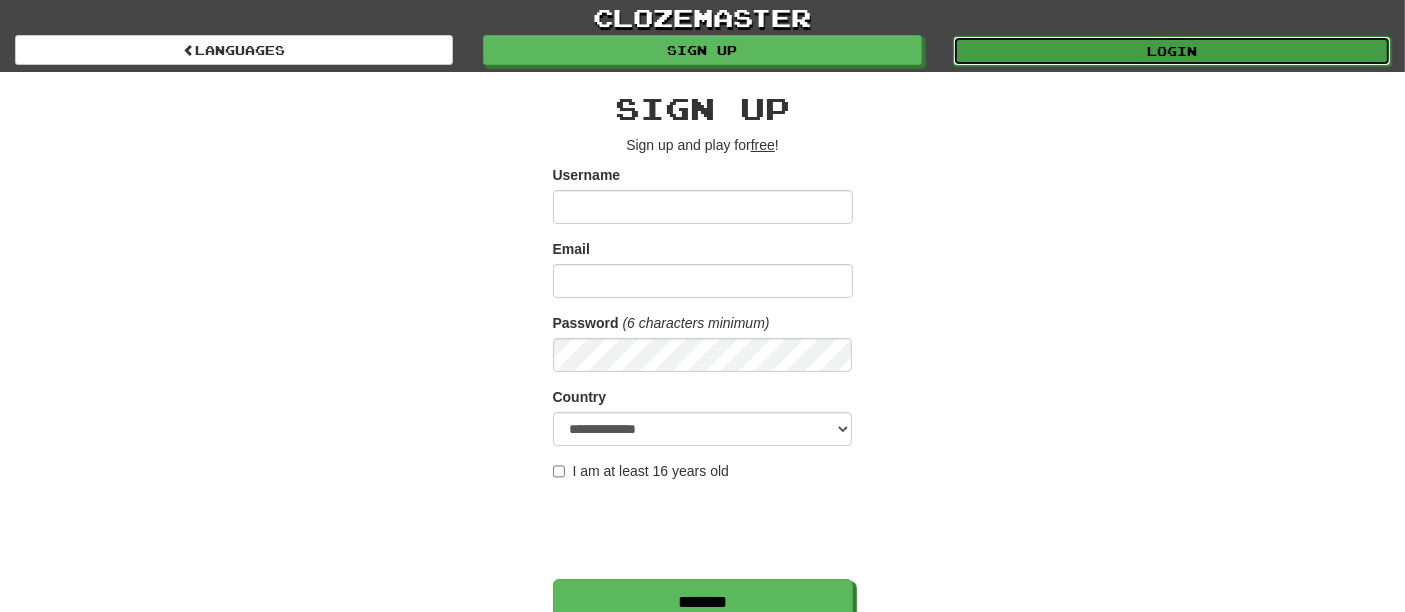 click on "Login" at bounding box center (1172, 51) 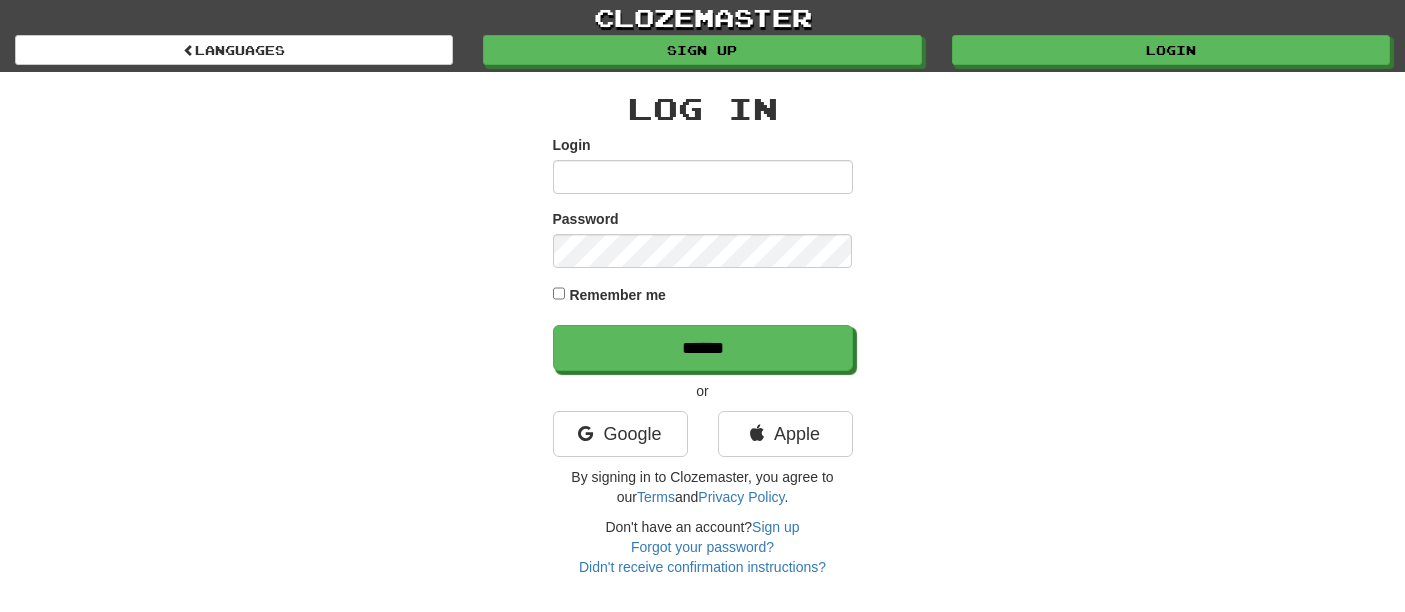 scroll, scrollTop: 0, scrollLeft: 0, axis: both 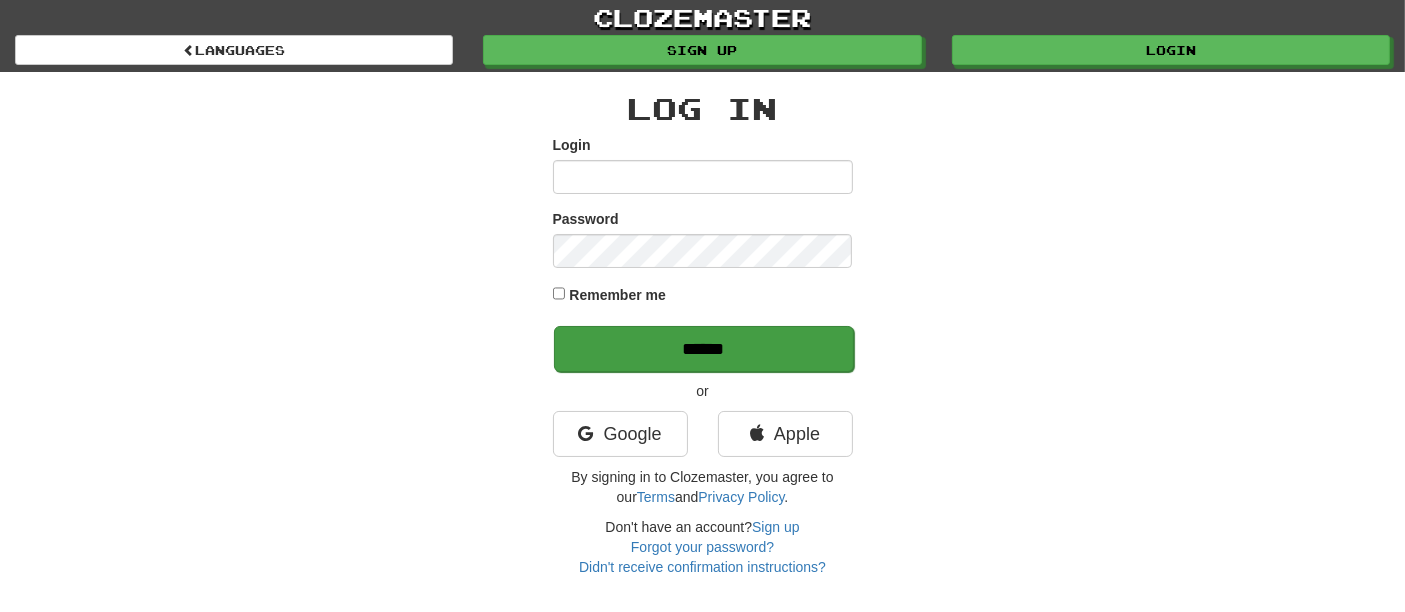 type on "**********" 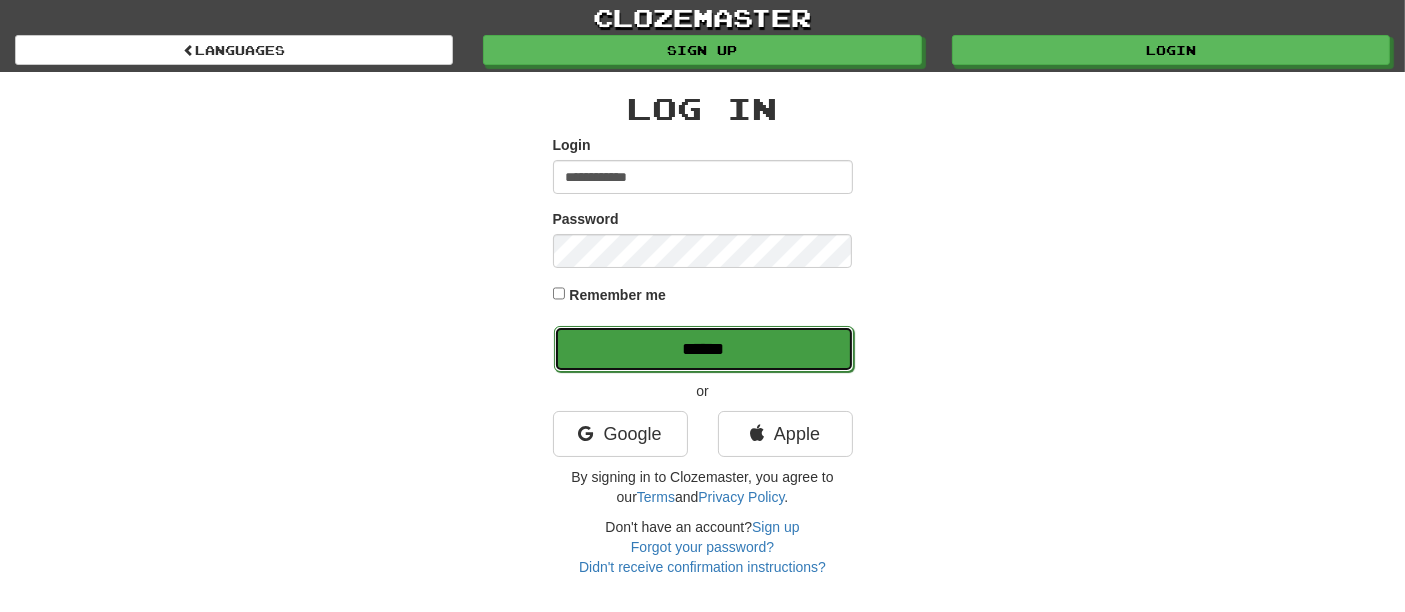 click on "******" at bounding box center [704, 349] 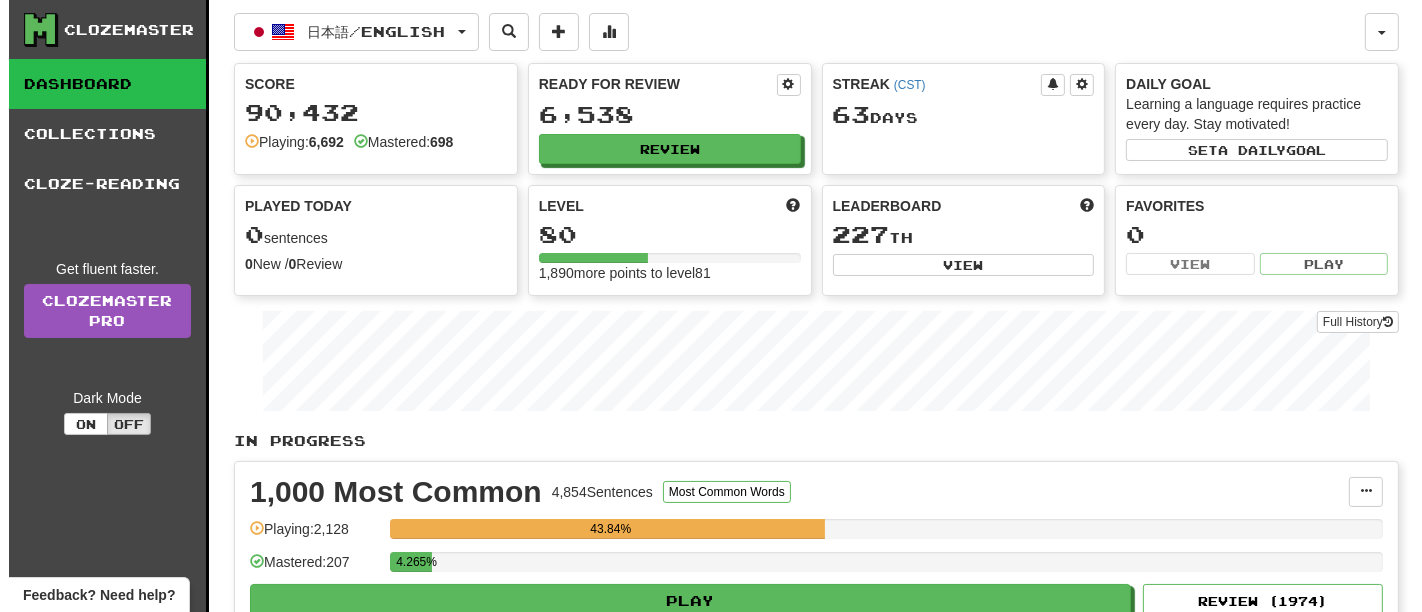 scroll, scrollTop: 222, scrollLeft: 0, axis: vertical 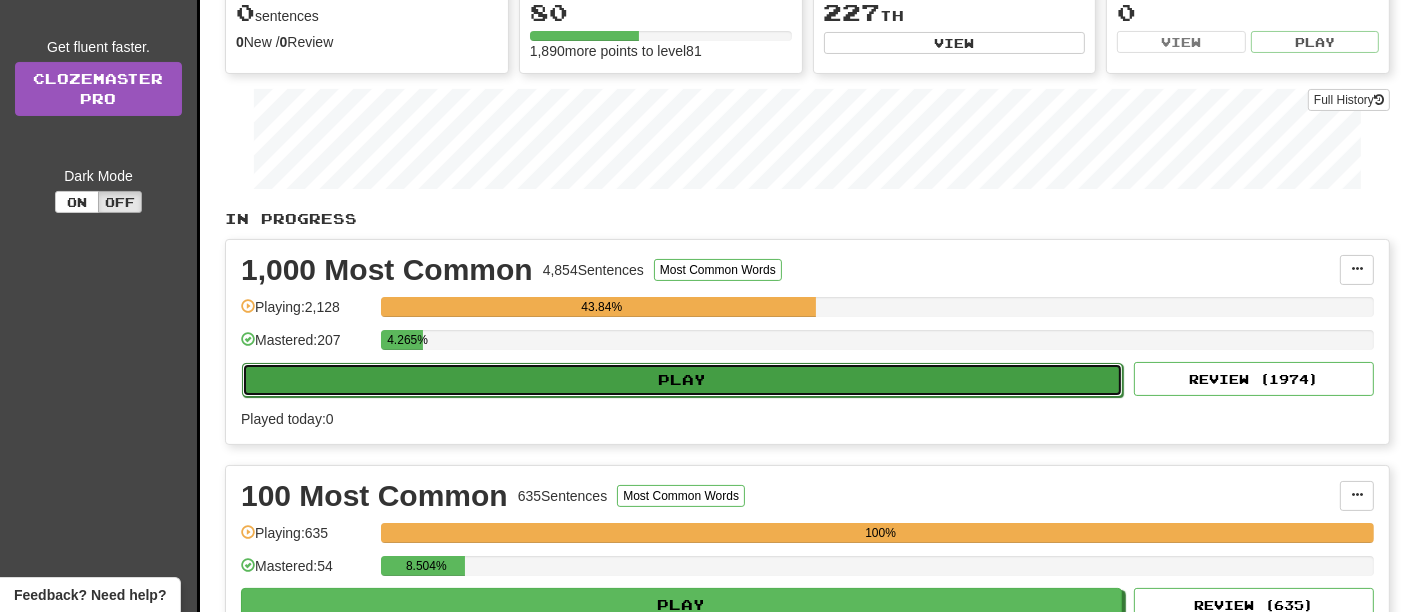 click on "Play" at bounding box center [682, 380] 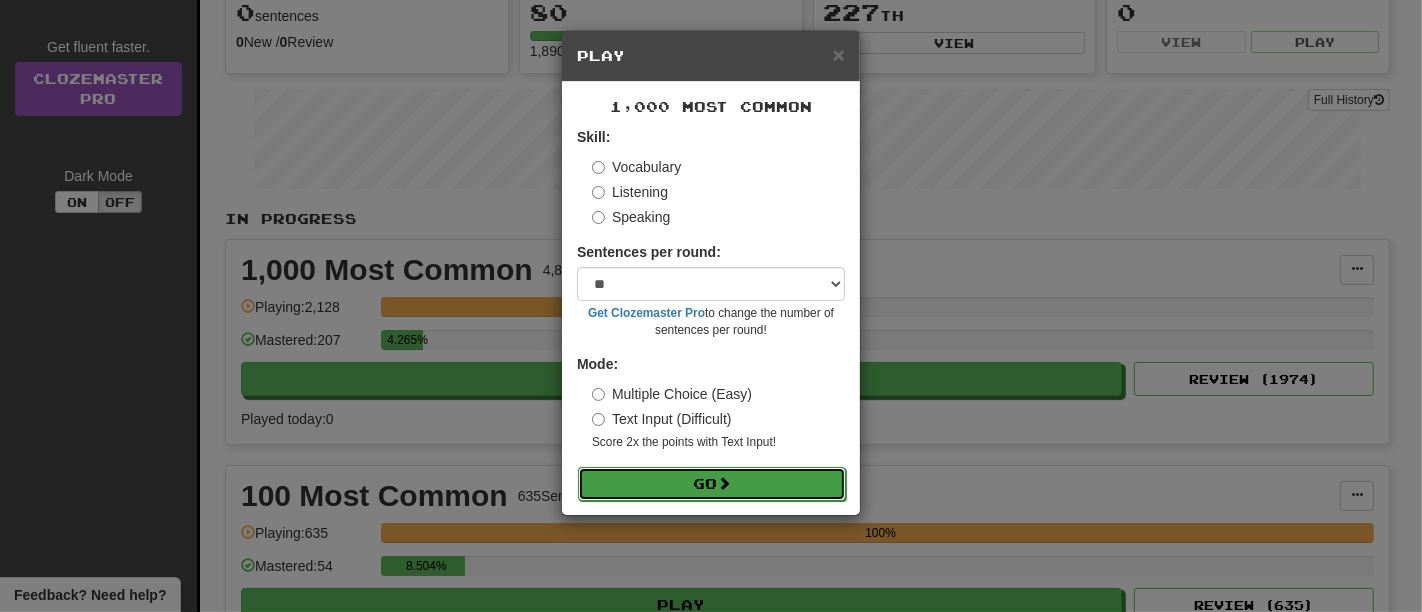 click on "Go" at bounding box center (712, 484) 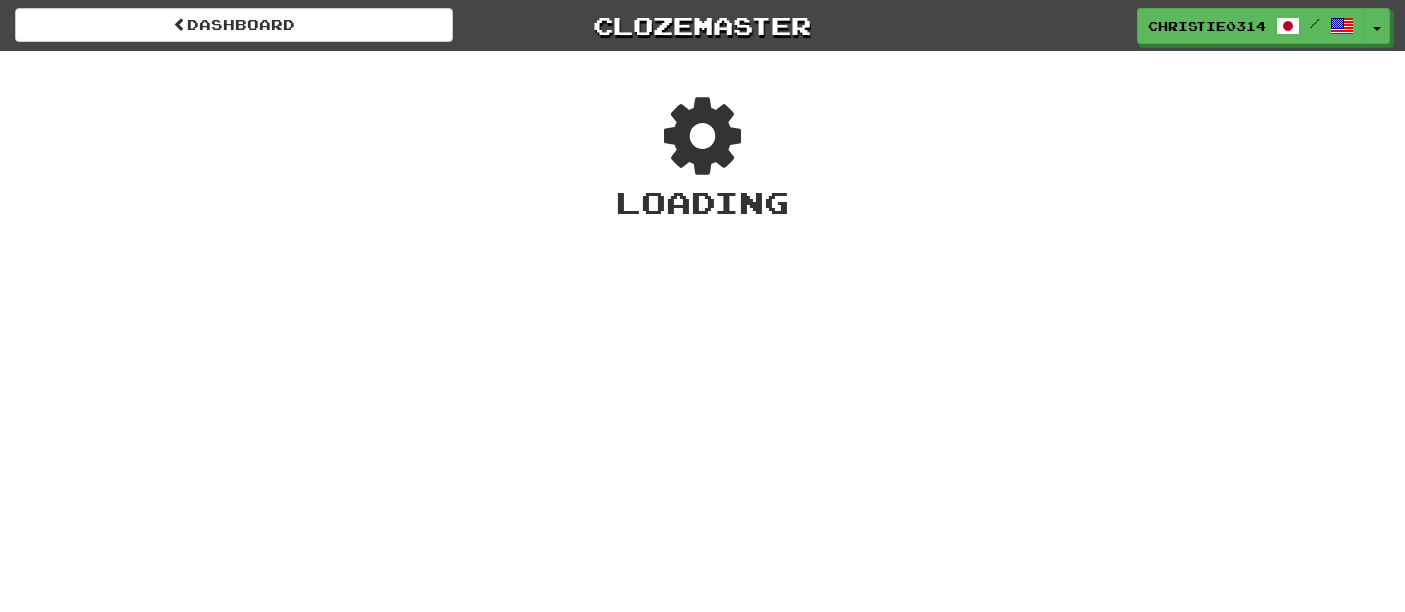 scroll, scrollTop: 0, scrollLeft: 0, axis: both 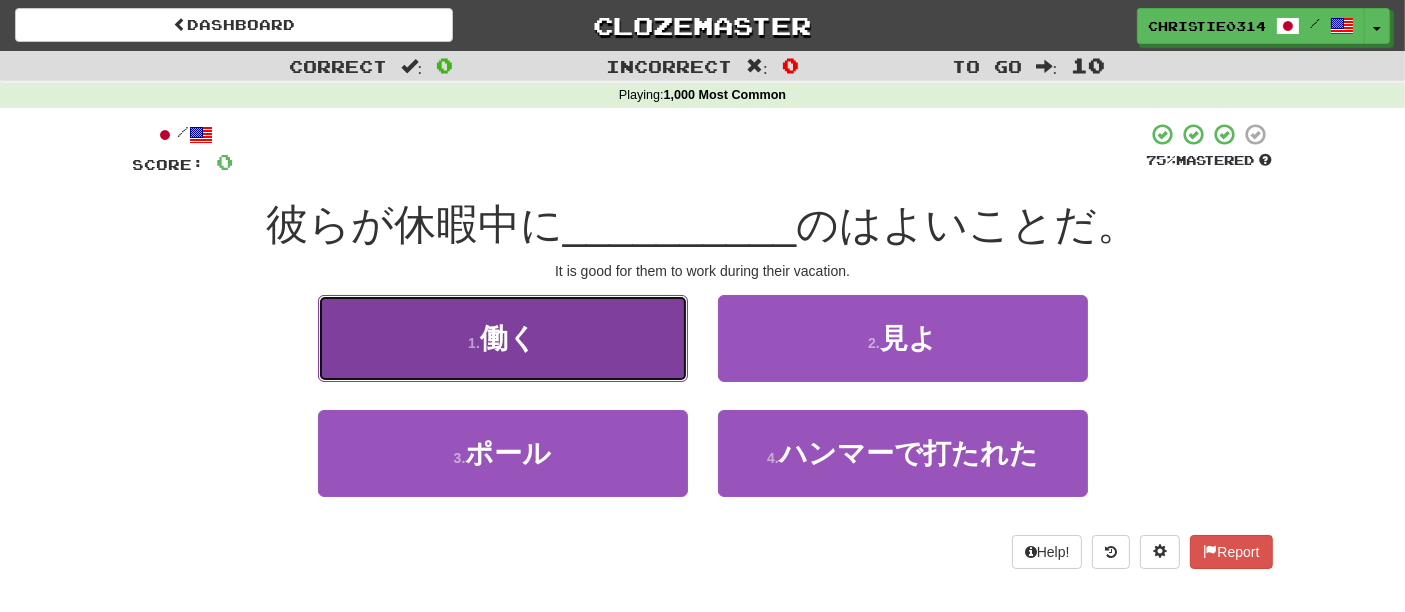 click on "1 .  働く" at bounding box center (503, 338) 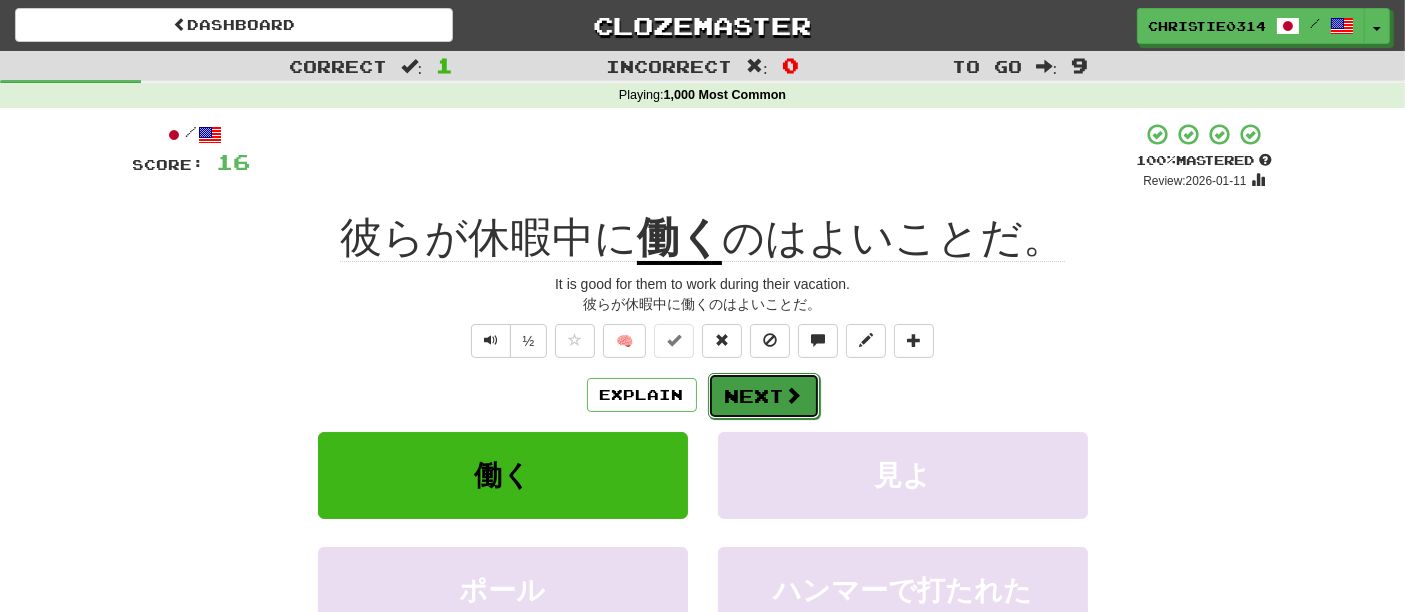 click on "Next" at bounding box center [764, 396] 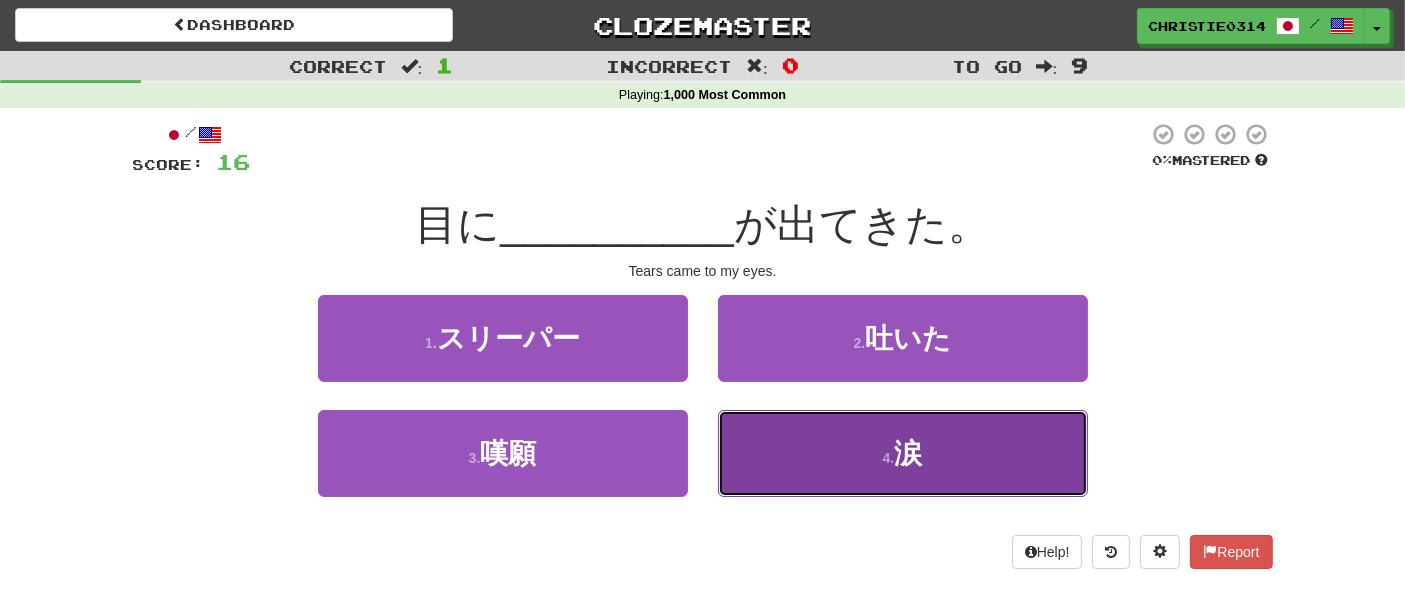 click on "4 .  涙" at bounding box center [903, 453] 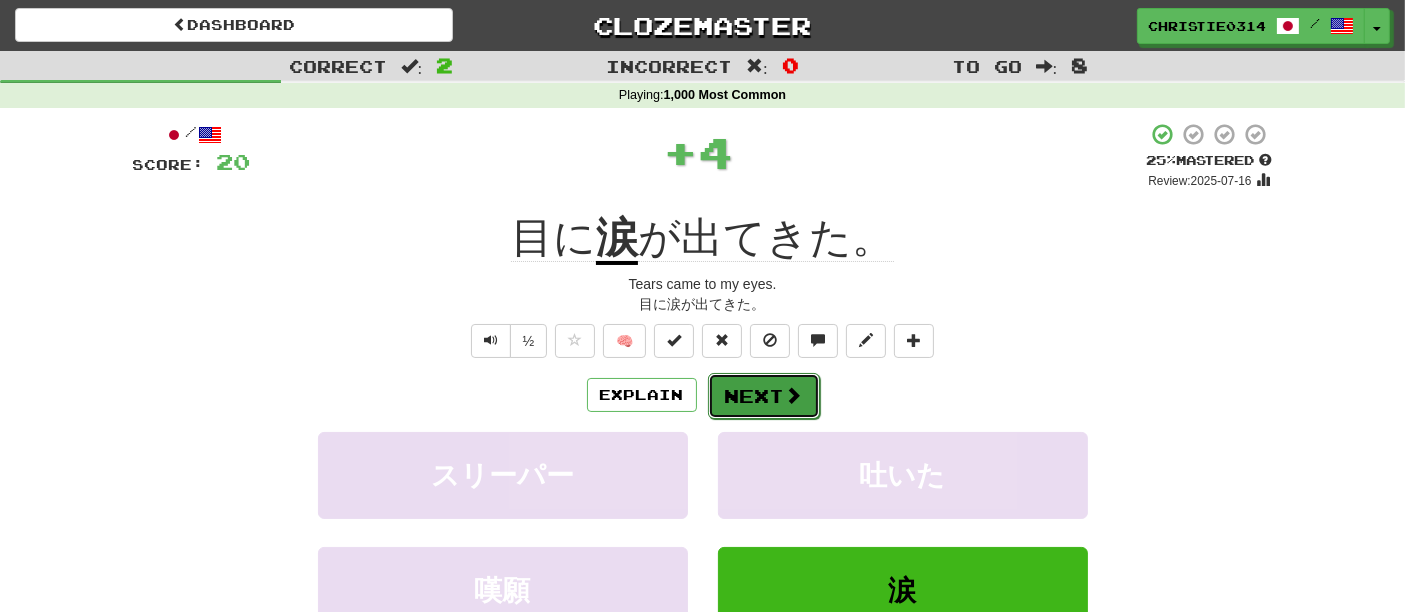 click on "Next" at bounding box center [764, 396] 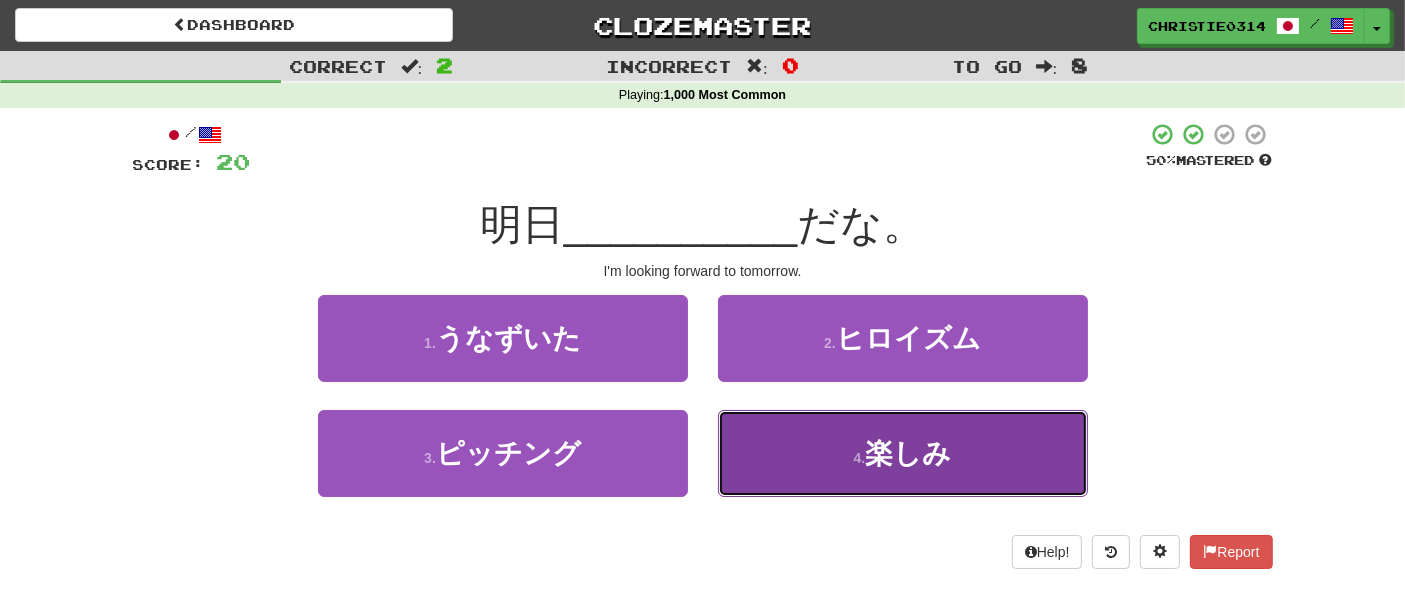 click on "4 .  楽しみ" at bounding box center [903, 453] 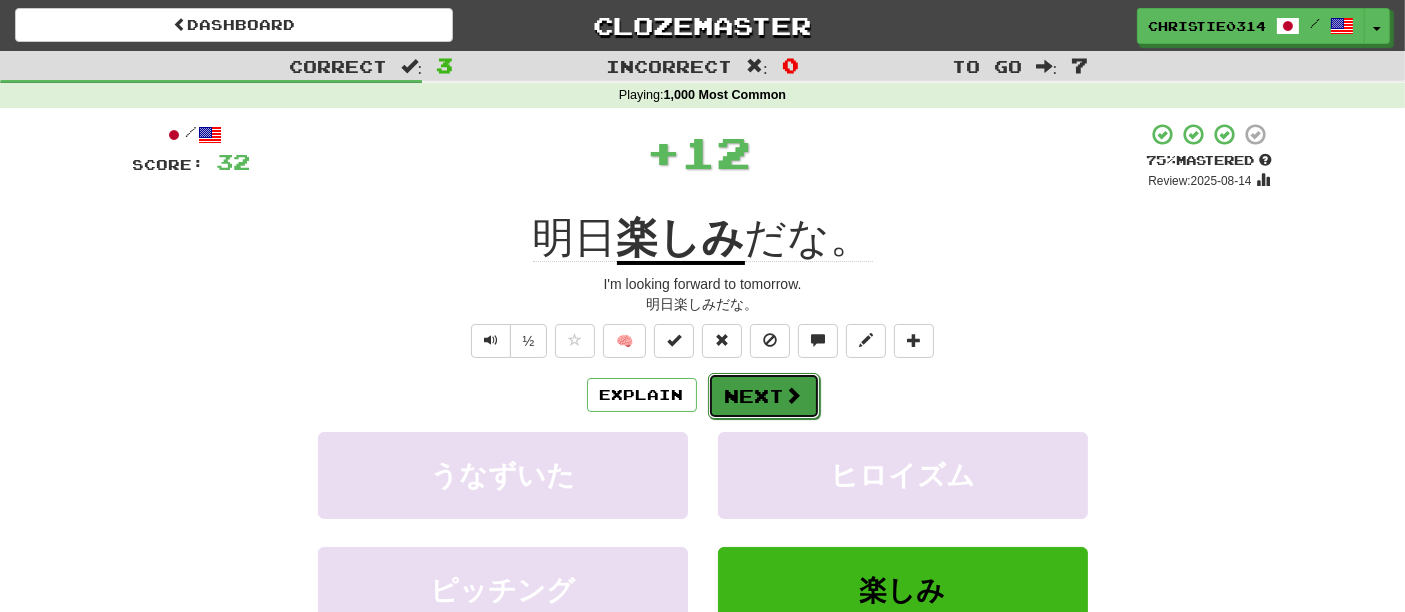 click on "Next" at bounding box center (764, 396) 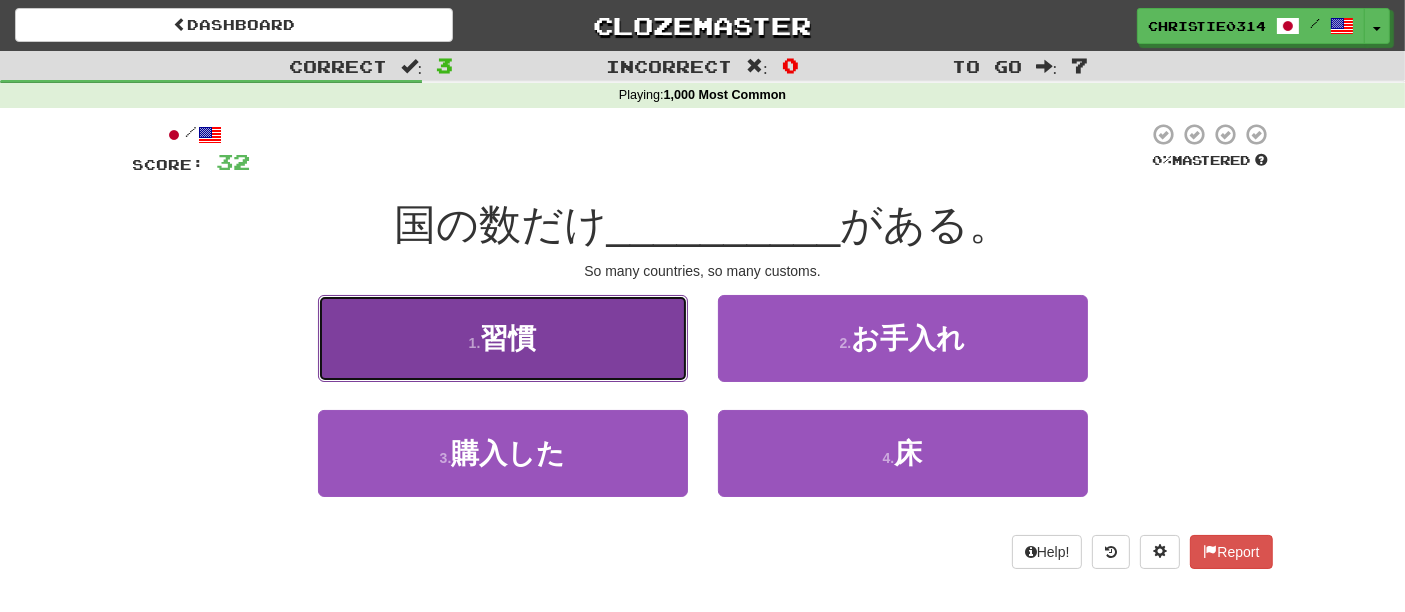 click on "1 .  習慣" at bounding box center (503, 338) 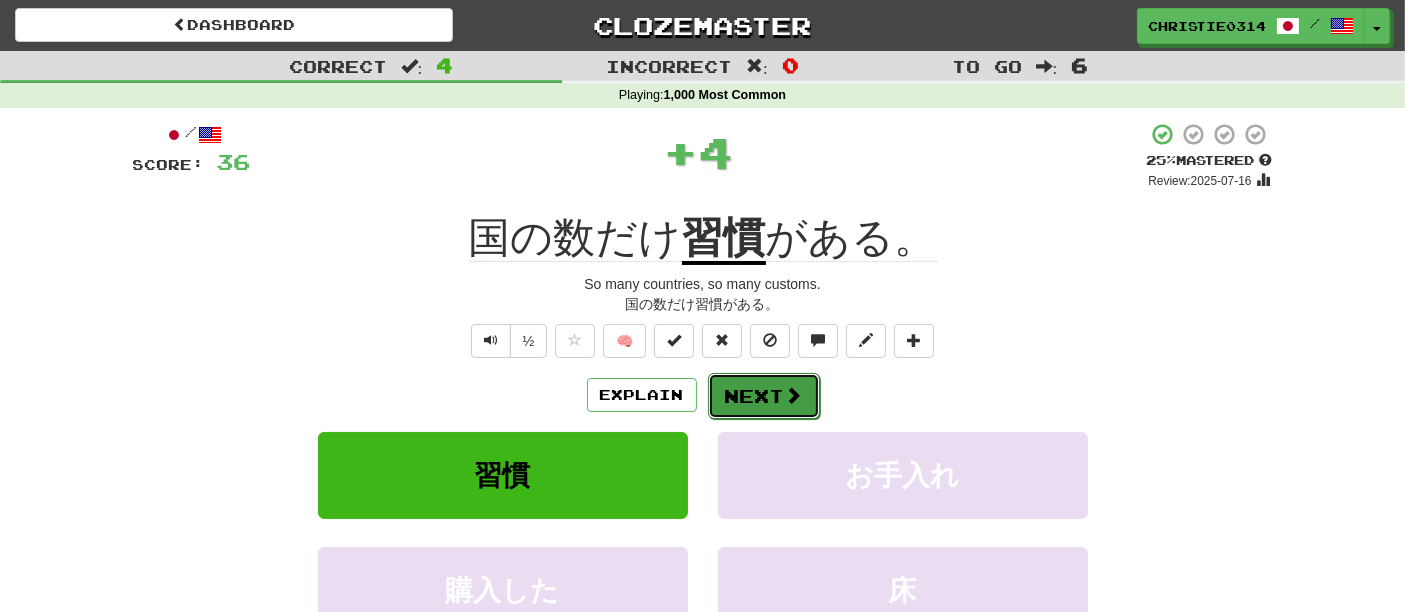 click at bounding box center (794, 395) 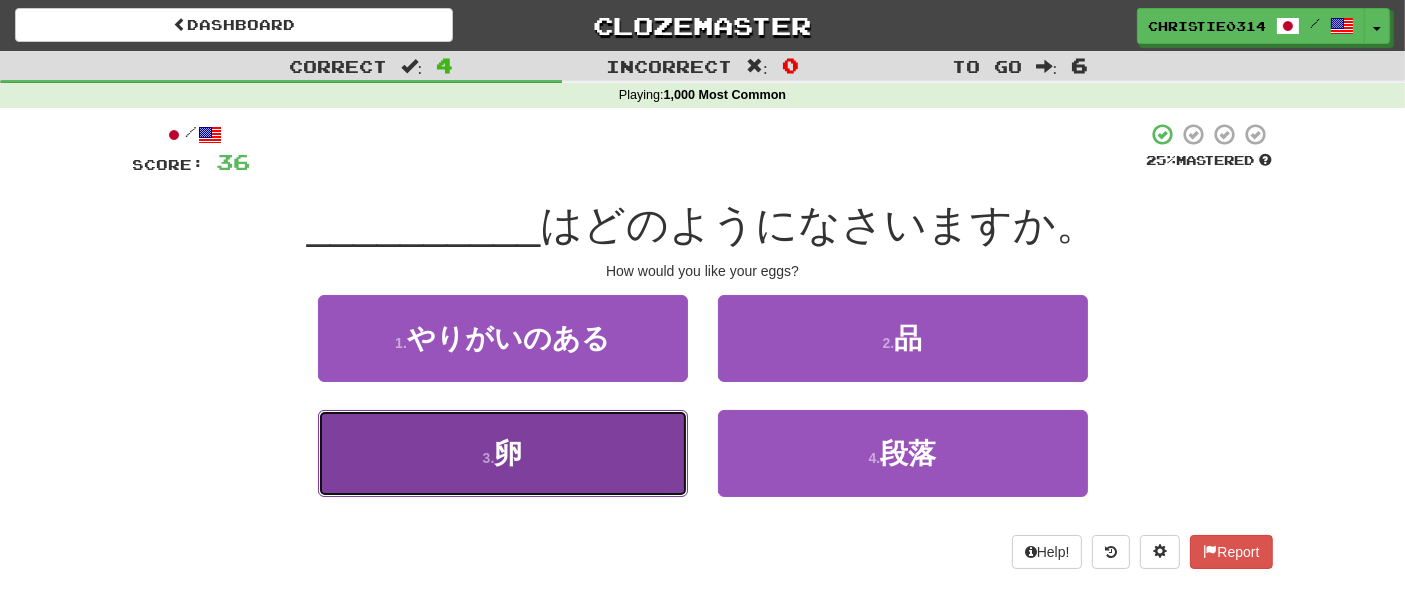click on "3 .  卵" at bounding box center (503, 453) 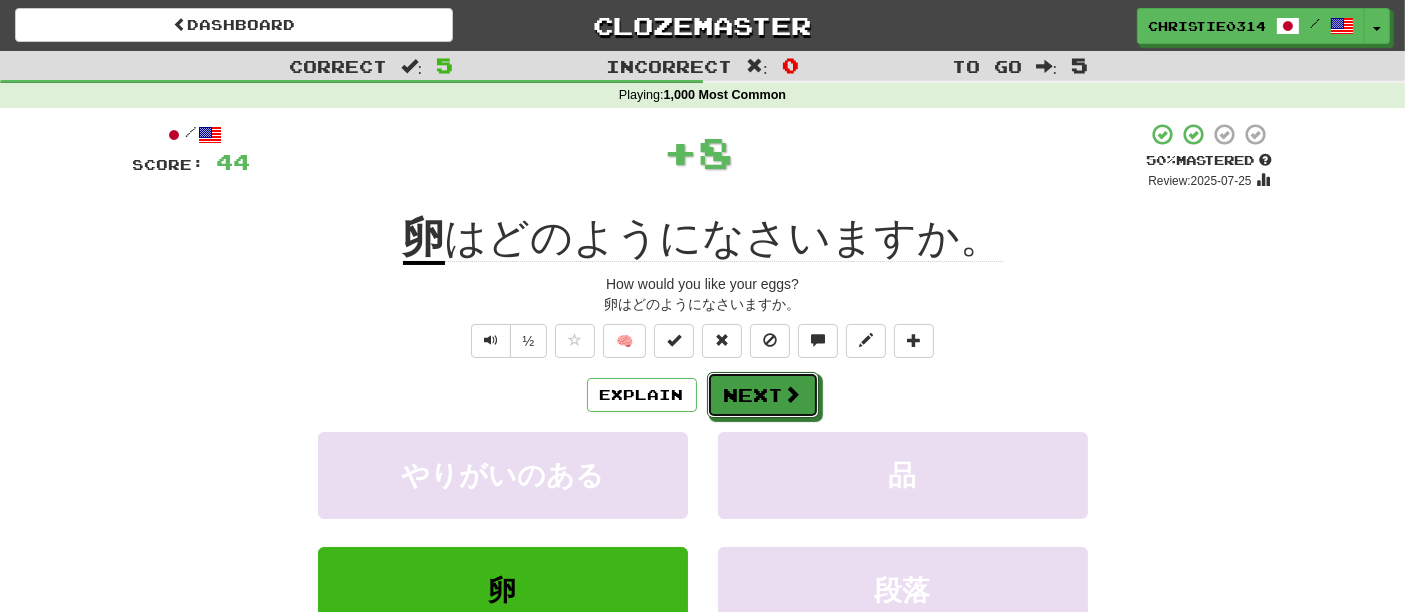 click at bounding box center (793, 394) 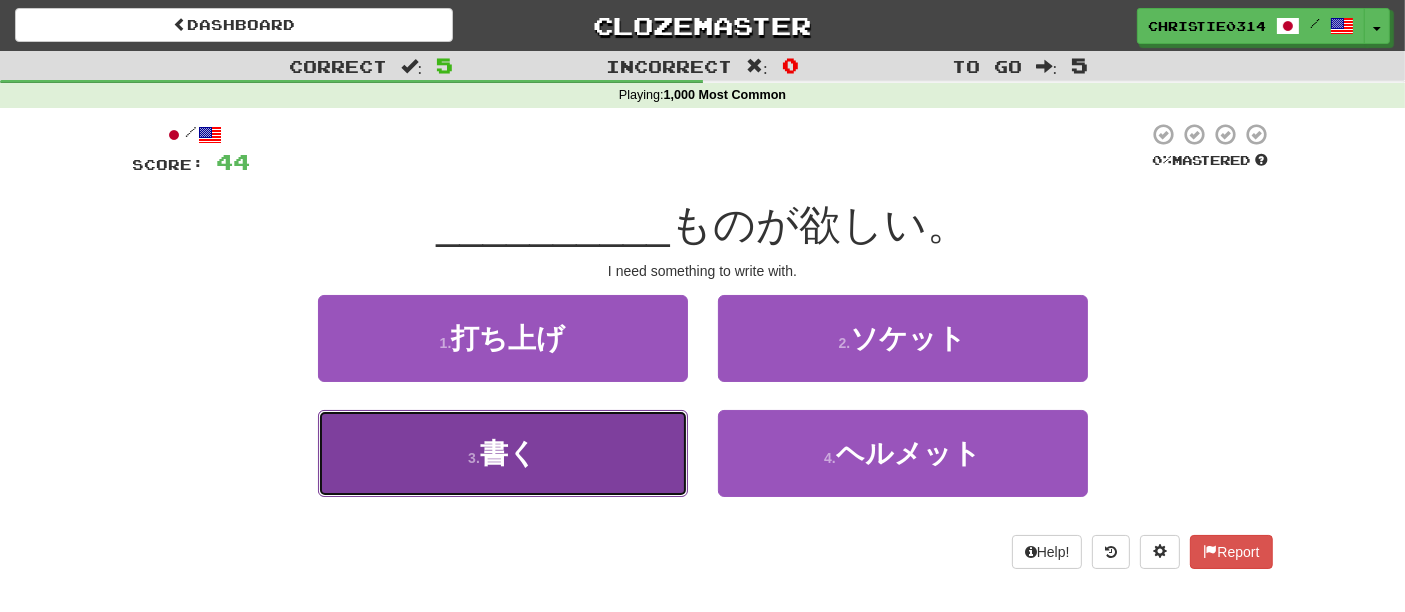 click on "3 .  書く" at bounding box center (503, 453) 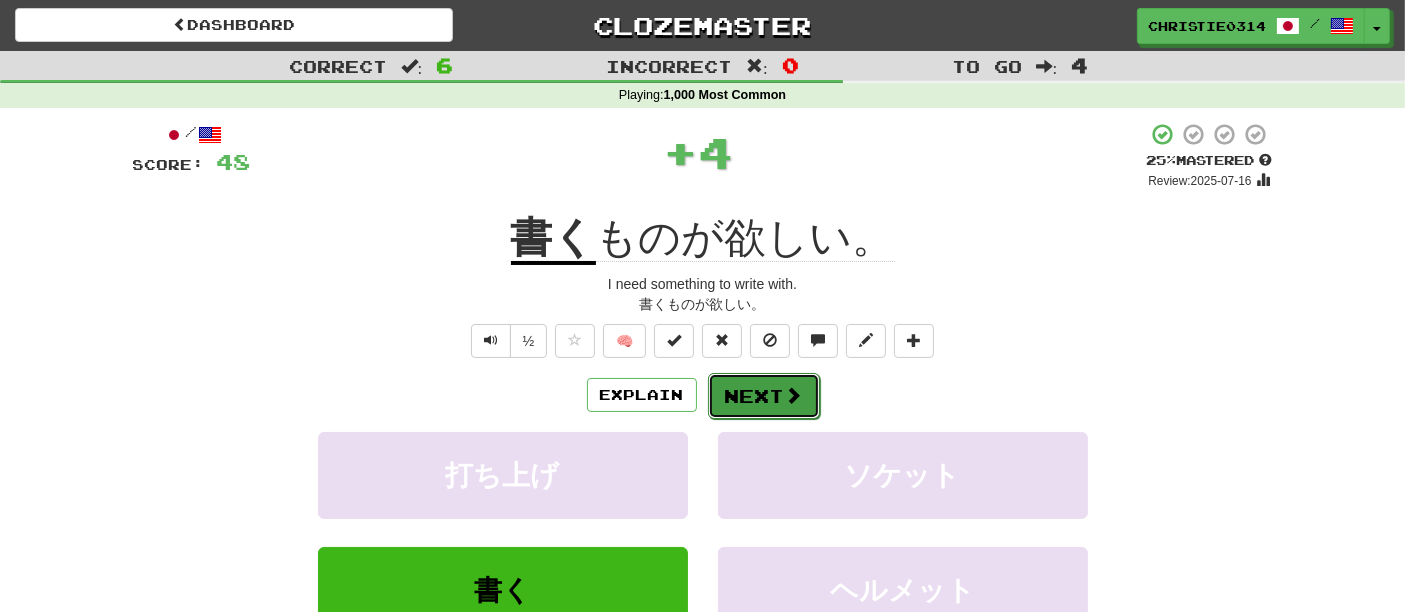 click on "Next" at bounding box center [764, 396] 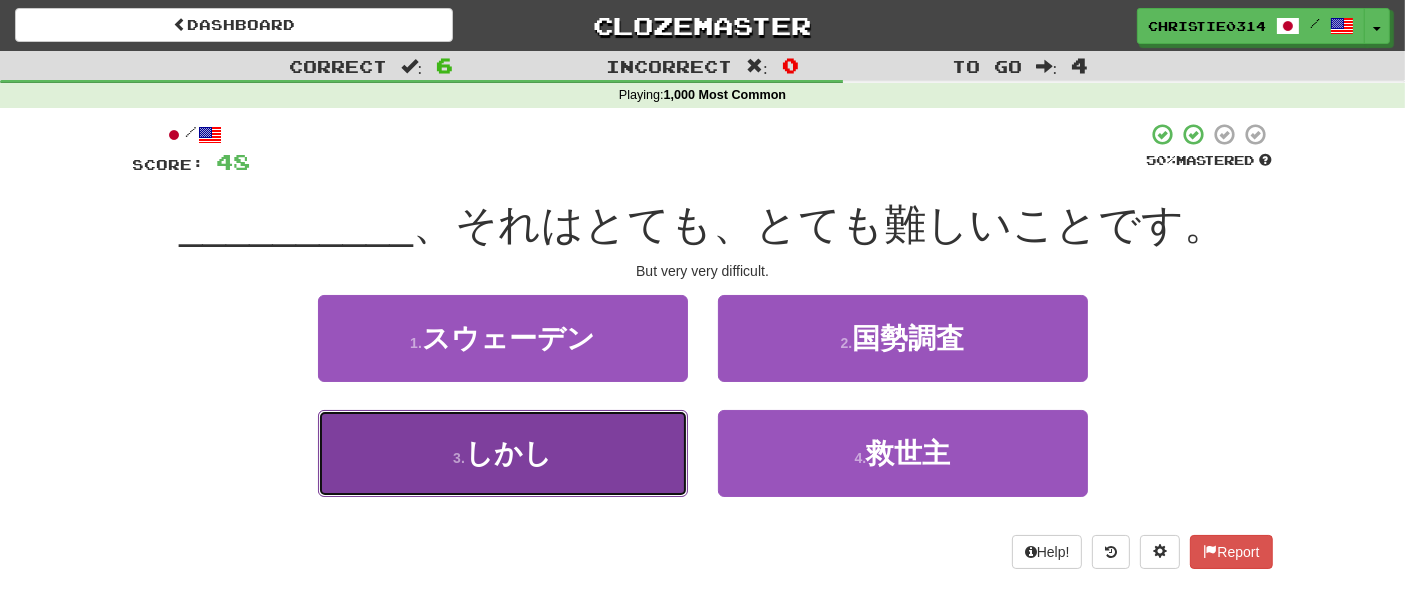 click on "3 .  しかし" at bounding box center (503, 453) 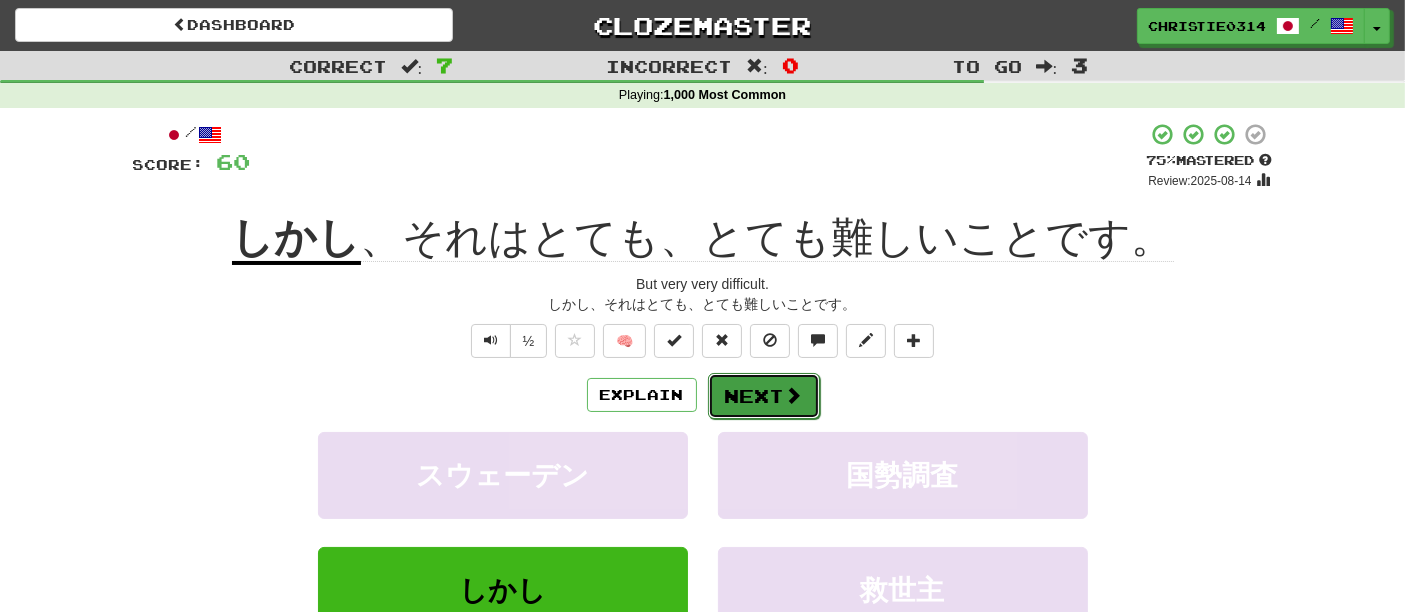 click on "Next" at bounding box center (764, 396) 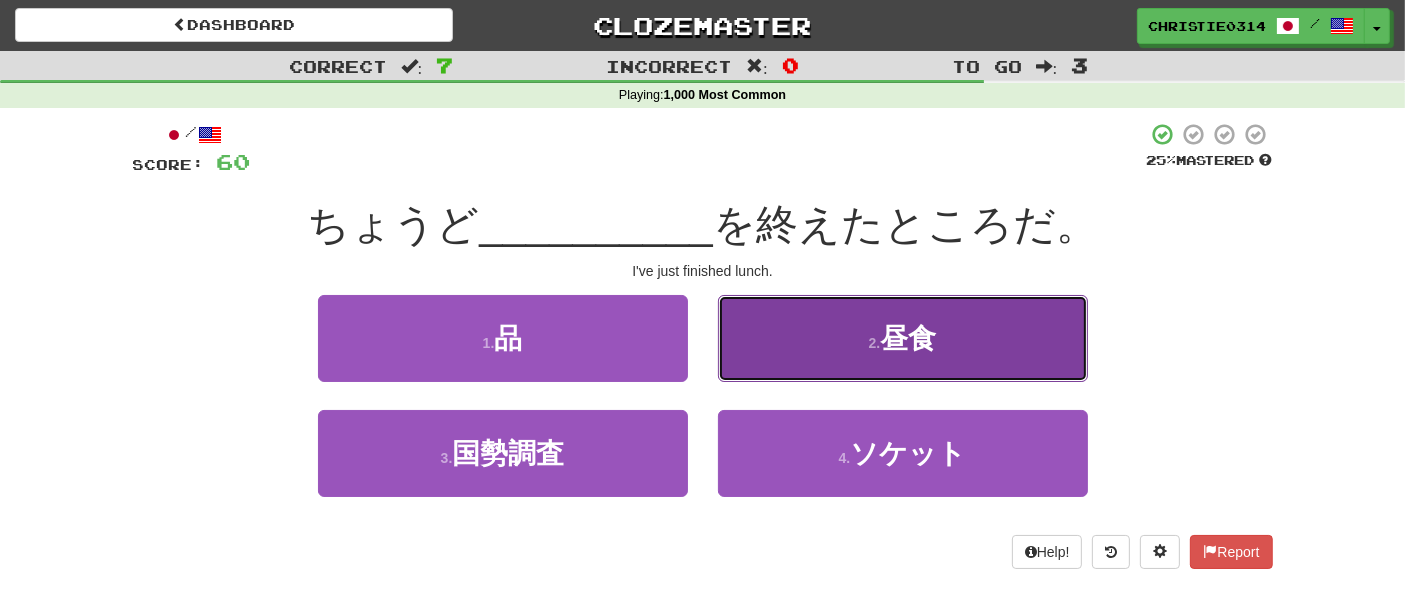 click on "2 .  昼食" at bounding box center (903, 338) 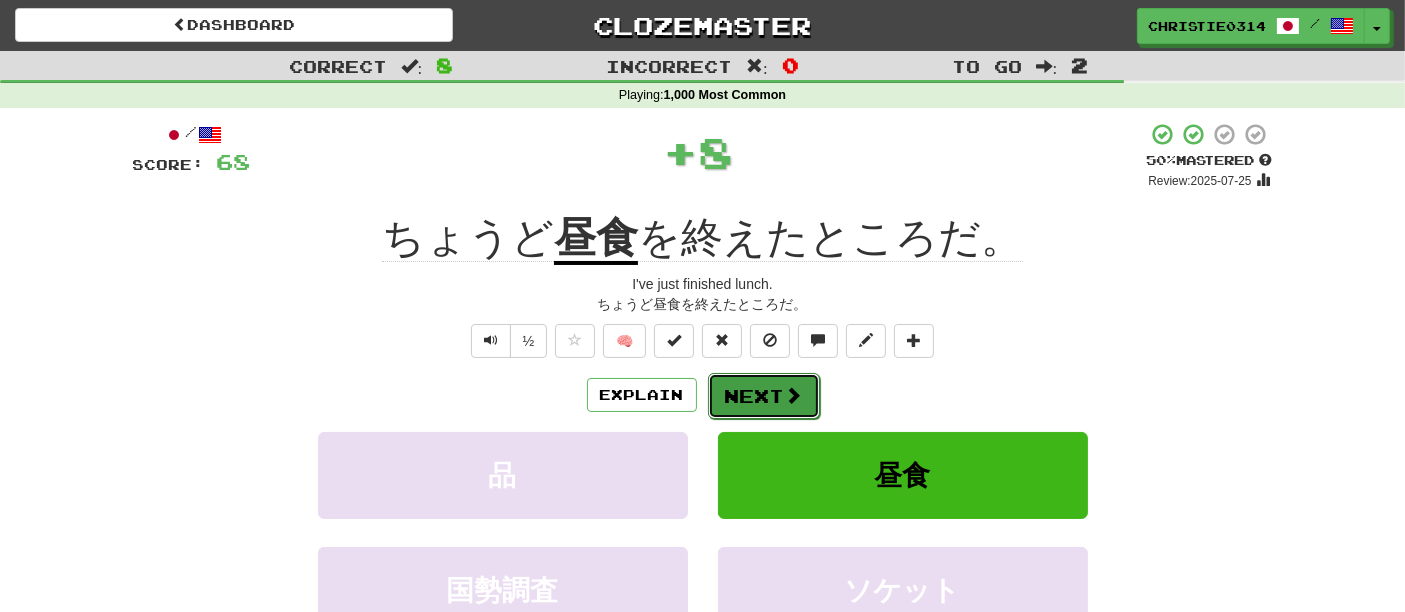 click on "Next" at bounding box center (764, 396) 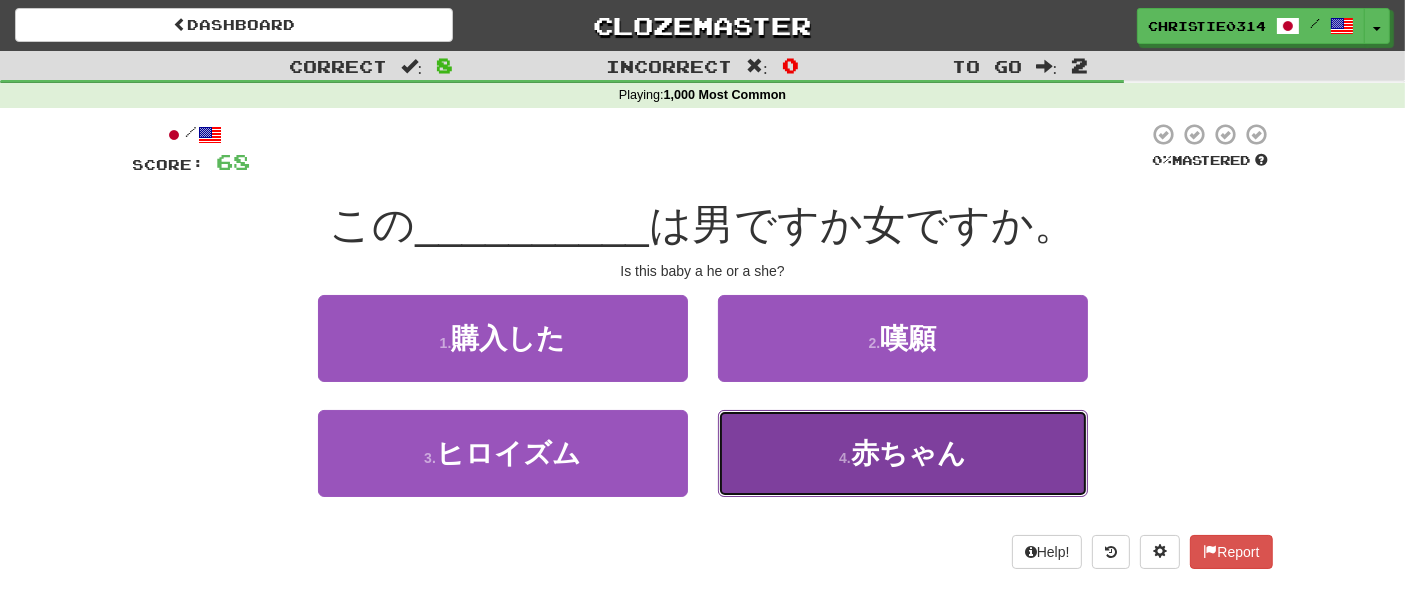 click on "4 .  赤ちゃん" at bounding box center [903, 453] 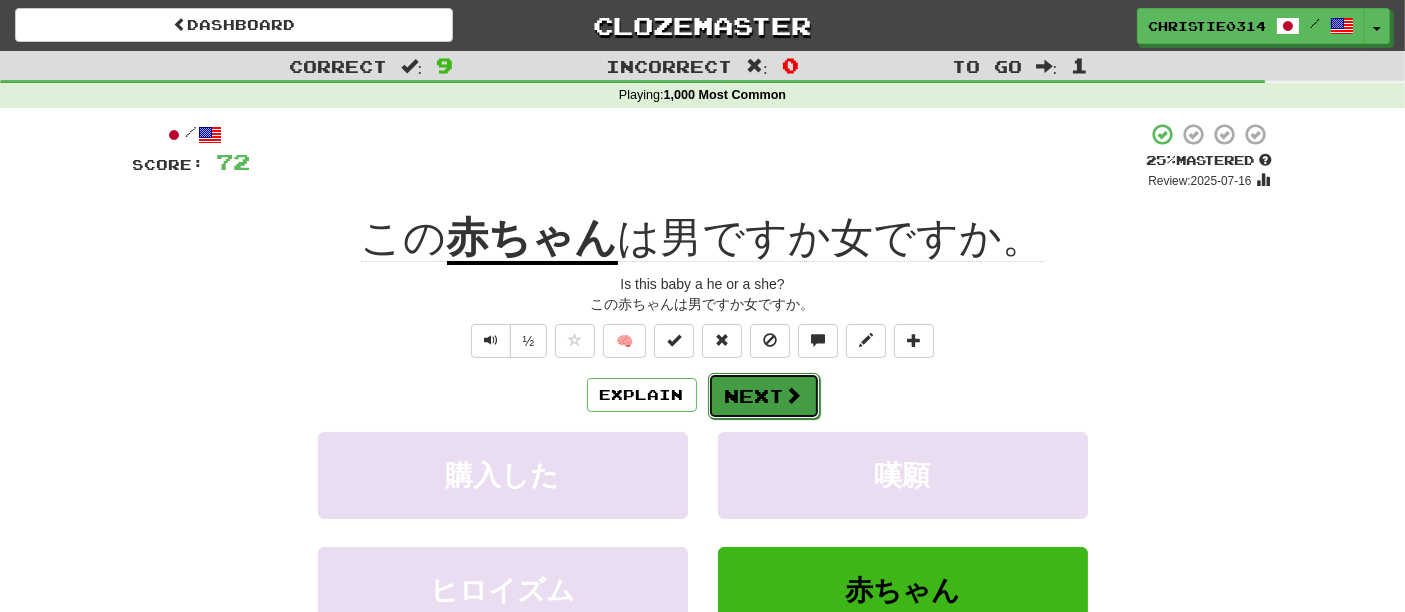 click on "Next" at bounding box center [764, 396] 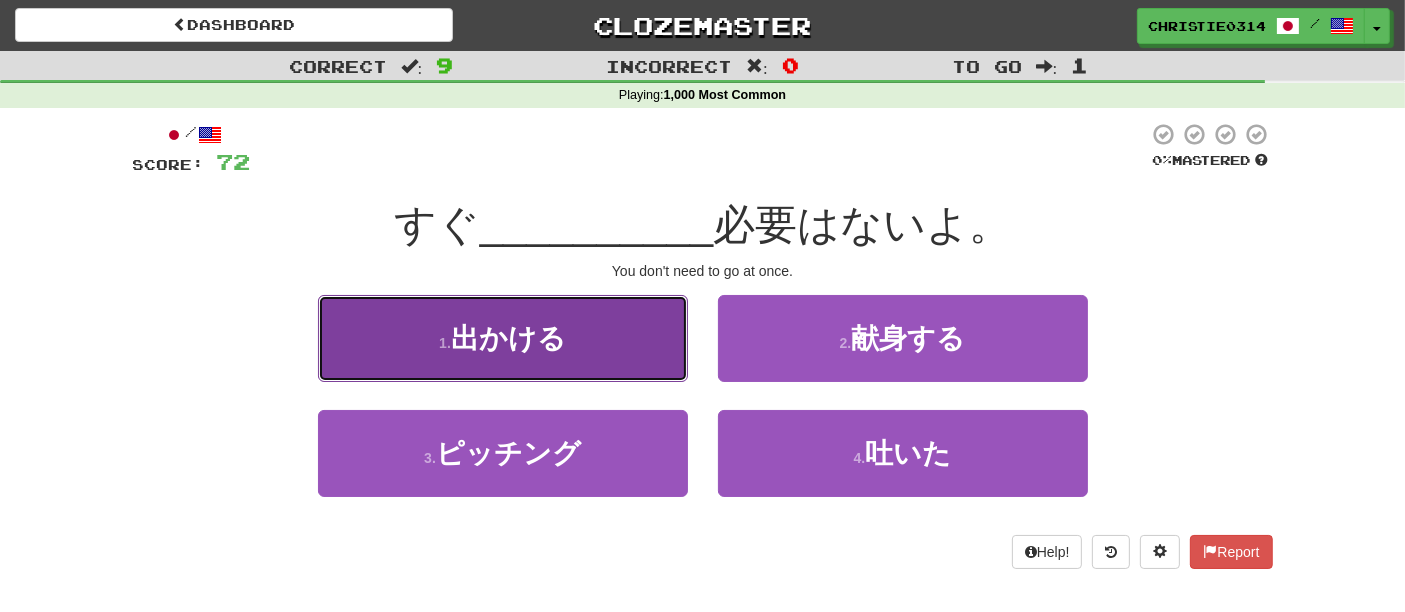 click on "1 .  出かける" at bounding box center [503, 338] 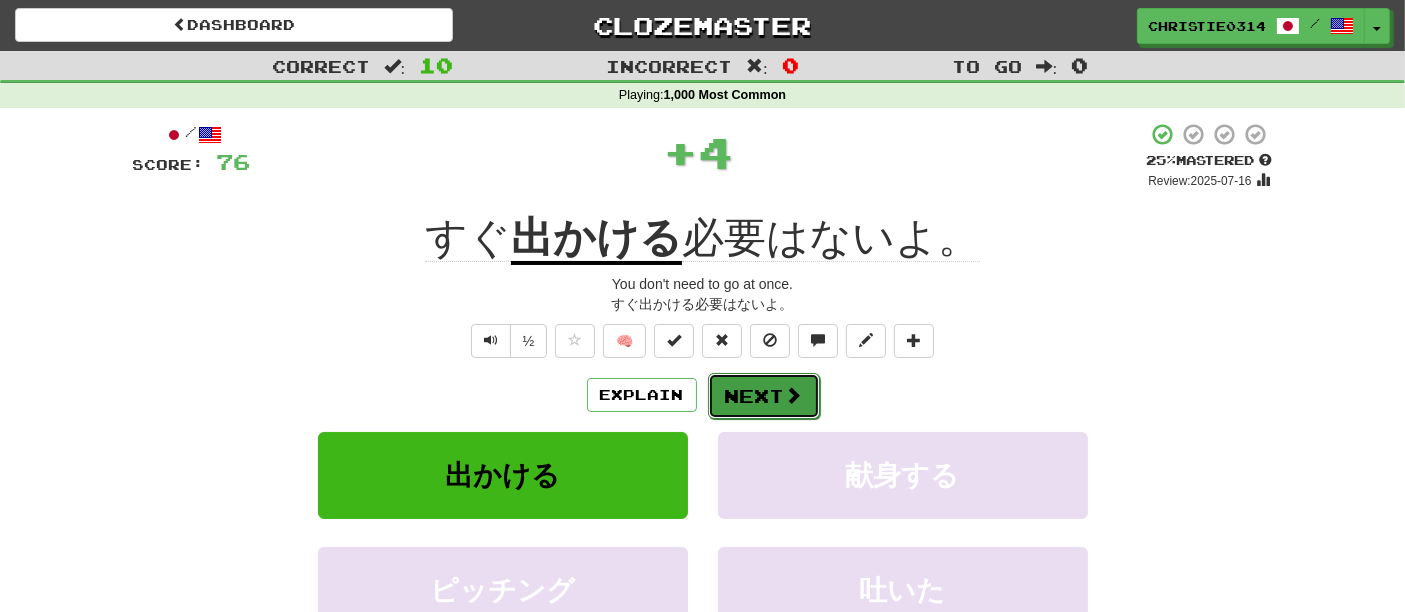 click on "Next" at bounding box center (764, 396) 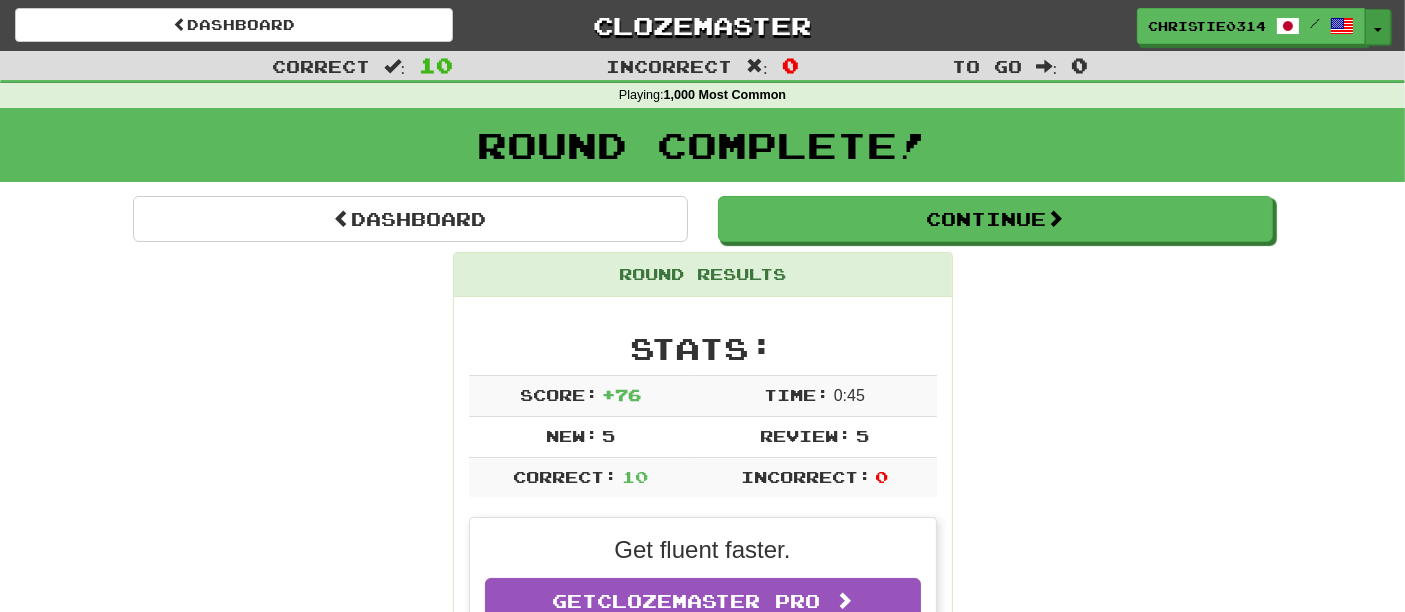 click on "Toggle Dropdown" at bounding box center [1378, 27] 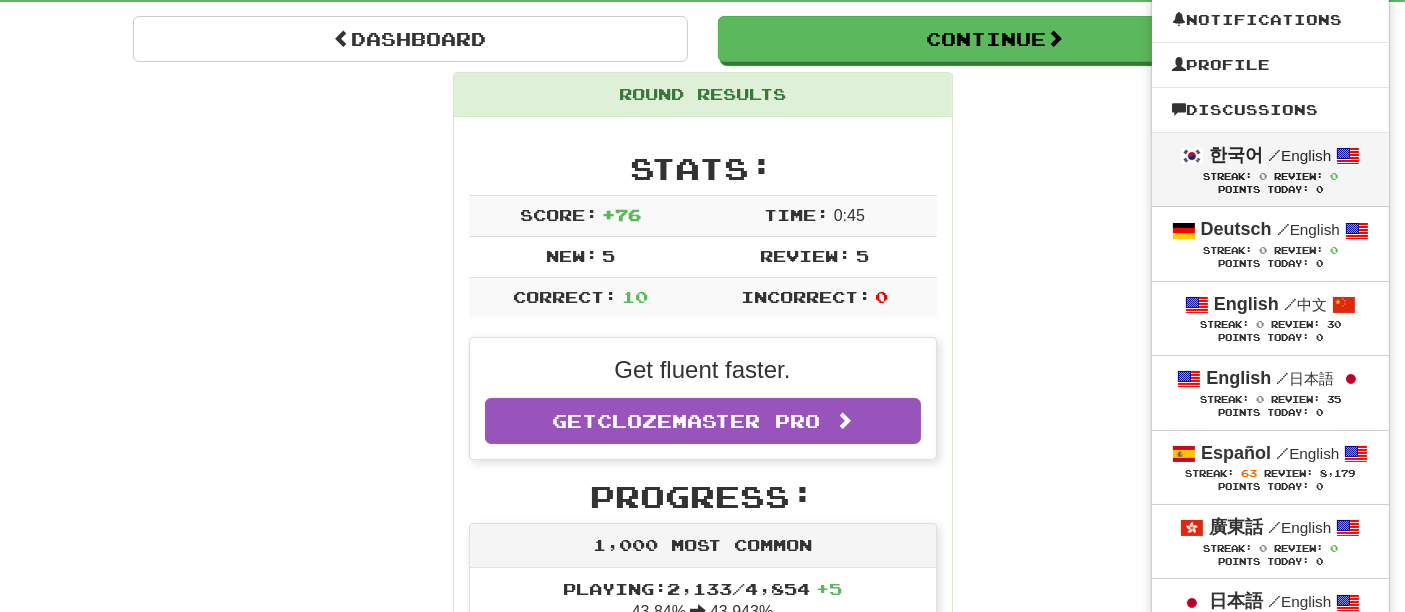 scroll, scrollTop: 333, scrollLeft: 0, axis: vertical 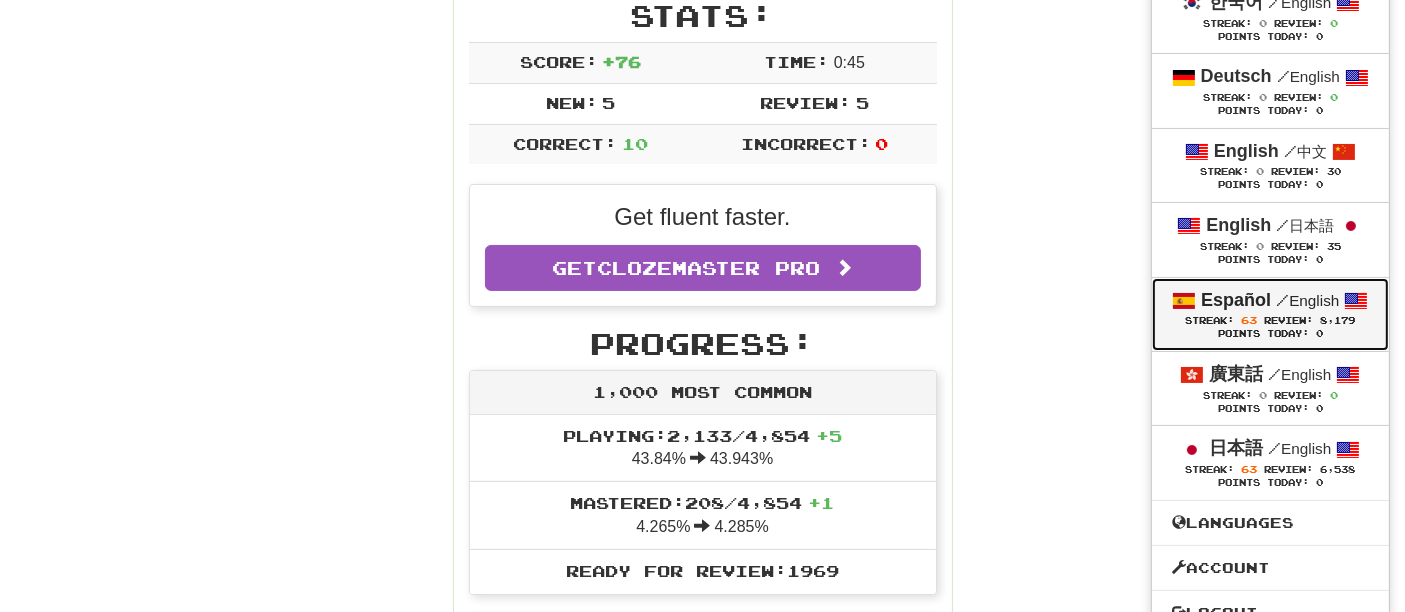 click on "Español
/
English
Streak:
63
Review:
8,179
Points Today: 0" at bounding box center [1270, 314] 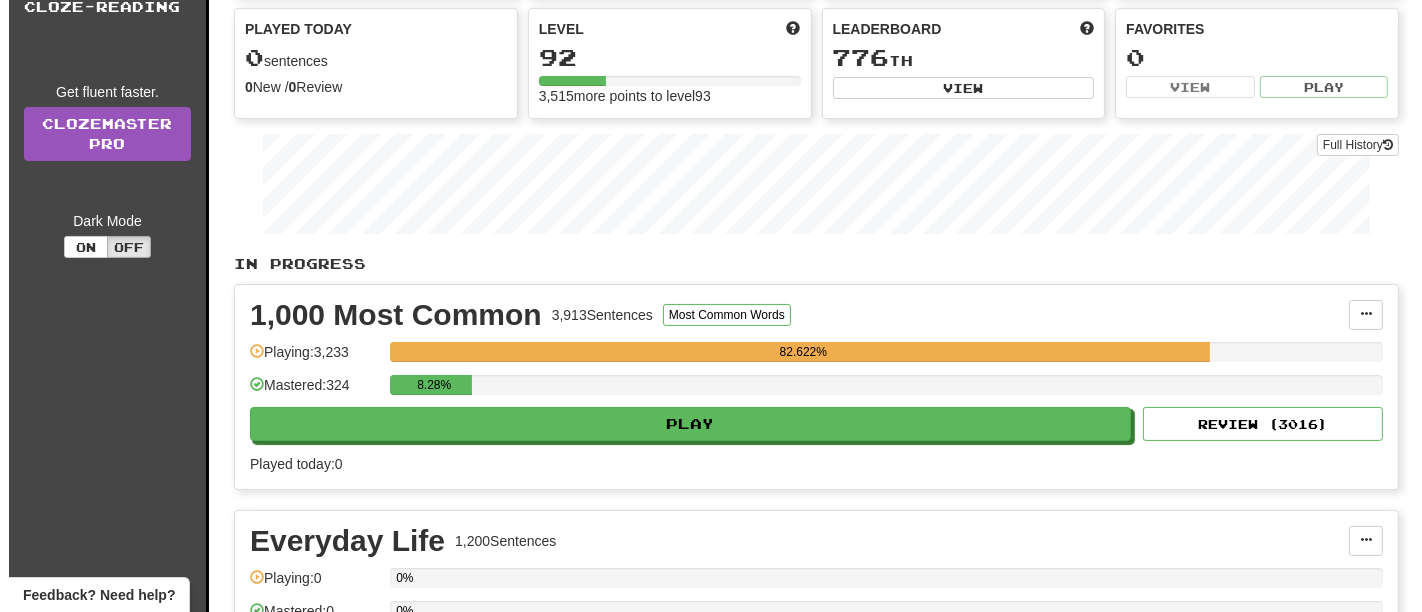 scroll, scrollTop: 333, scrollLeft: 0, axis: vertical 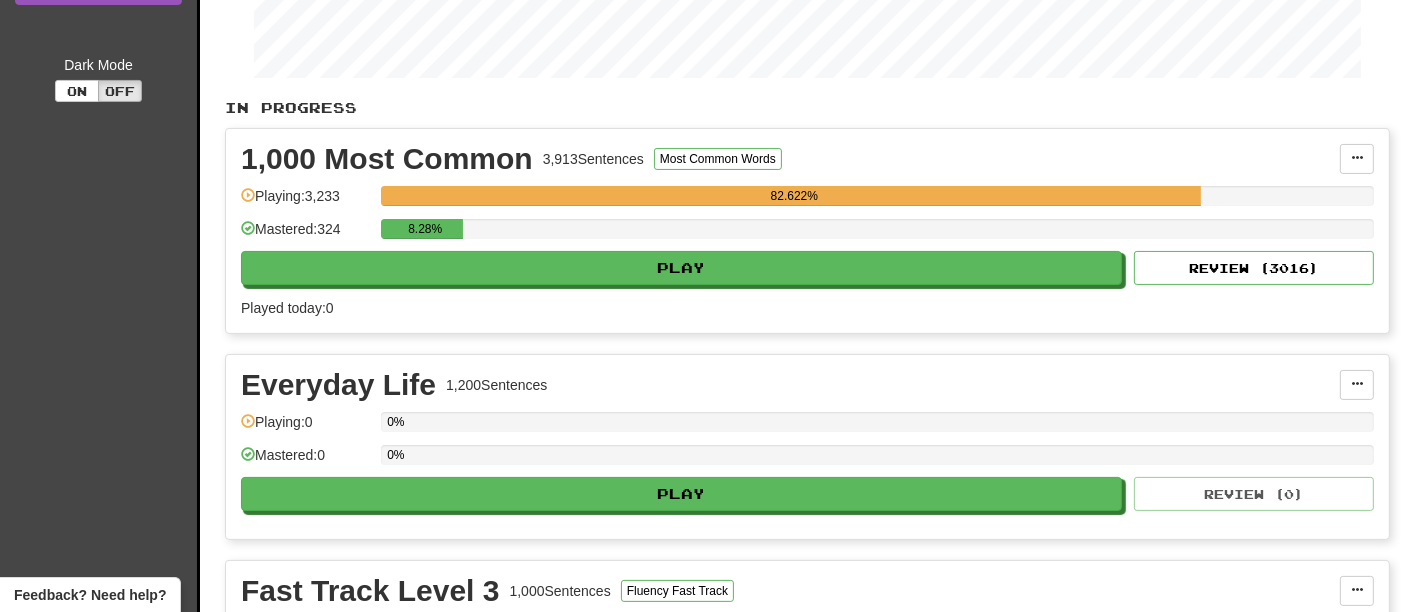 click on "1,000 Most Common 3,913  Sentences Most Common Words Manage Sentences Unpin from Dashboard  Playing:  3,233 82.622%  Mastered:  324 8.28% Play Review ( 3016 ) Played today:  0" at bounding box center [807, 231] 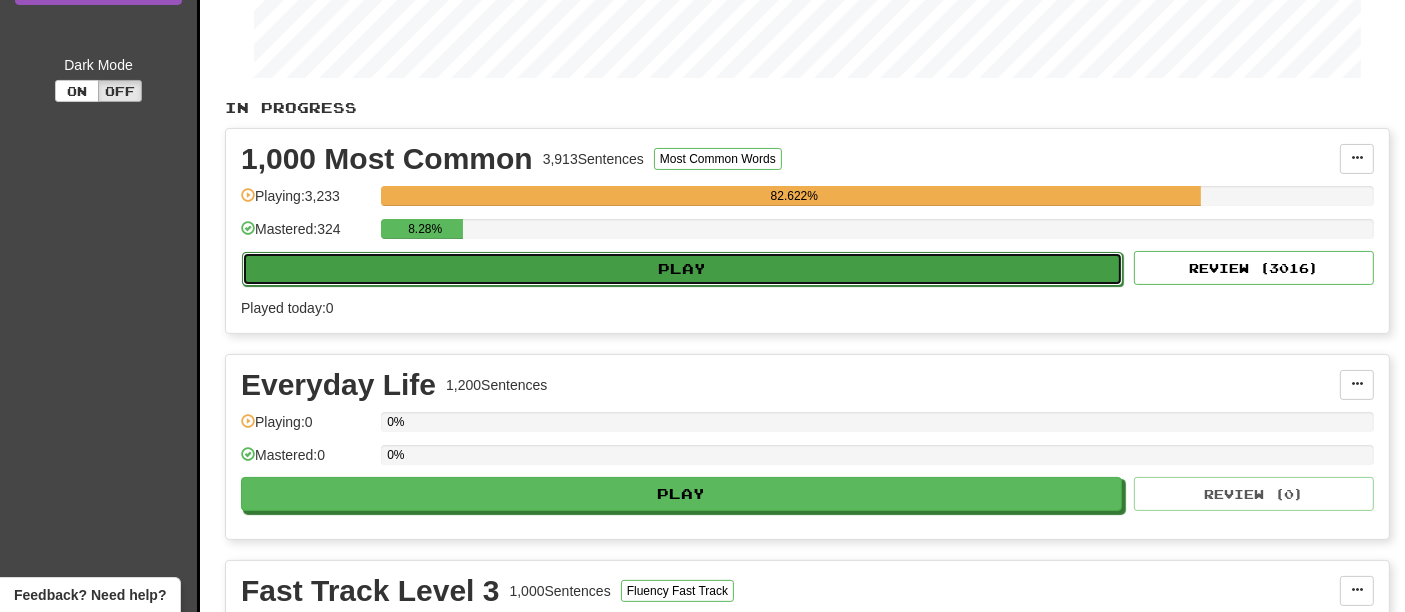 click on "Play" at bounding box center (682, 269) 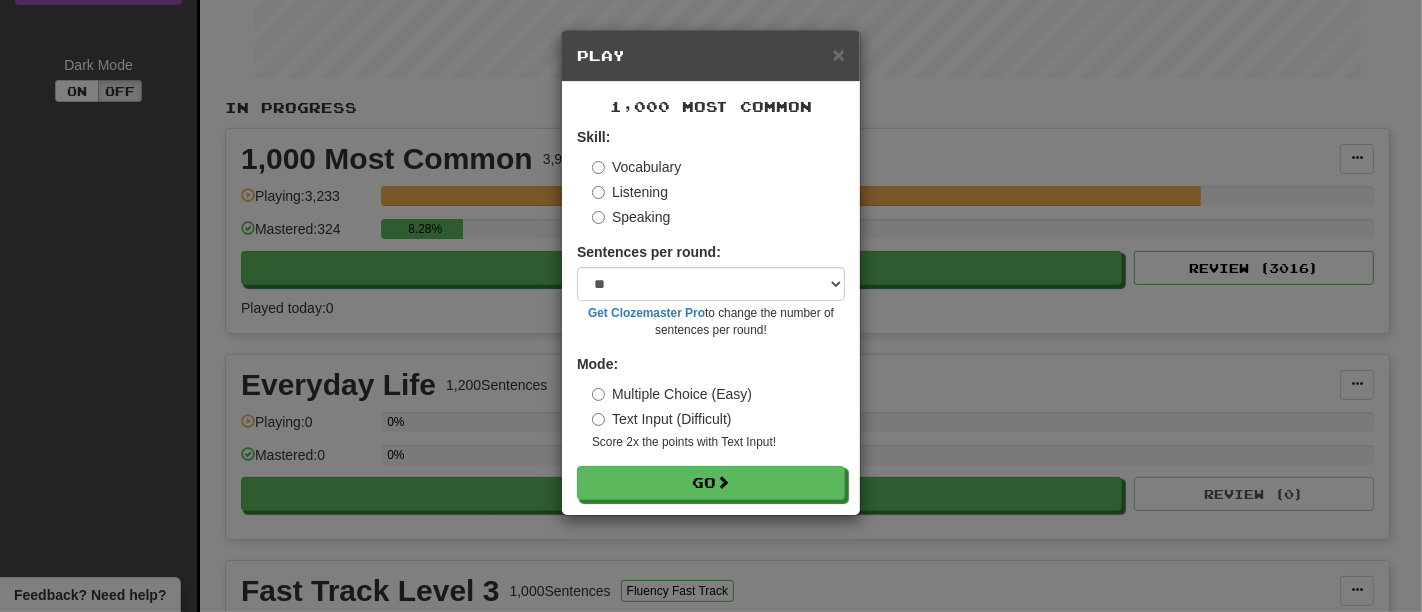 click on "Score 2x the points with Text Input !" at bounding box center [718, 442] 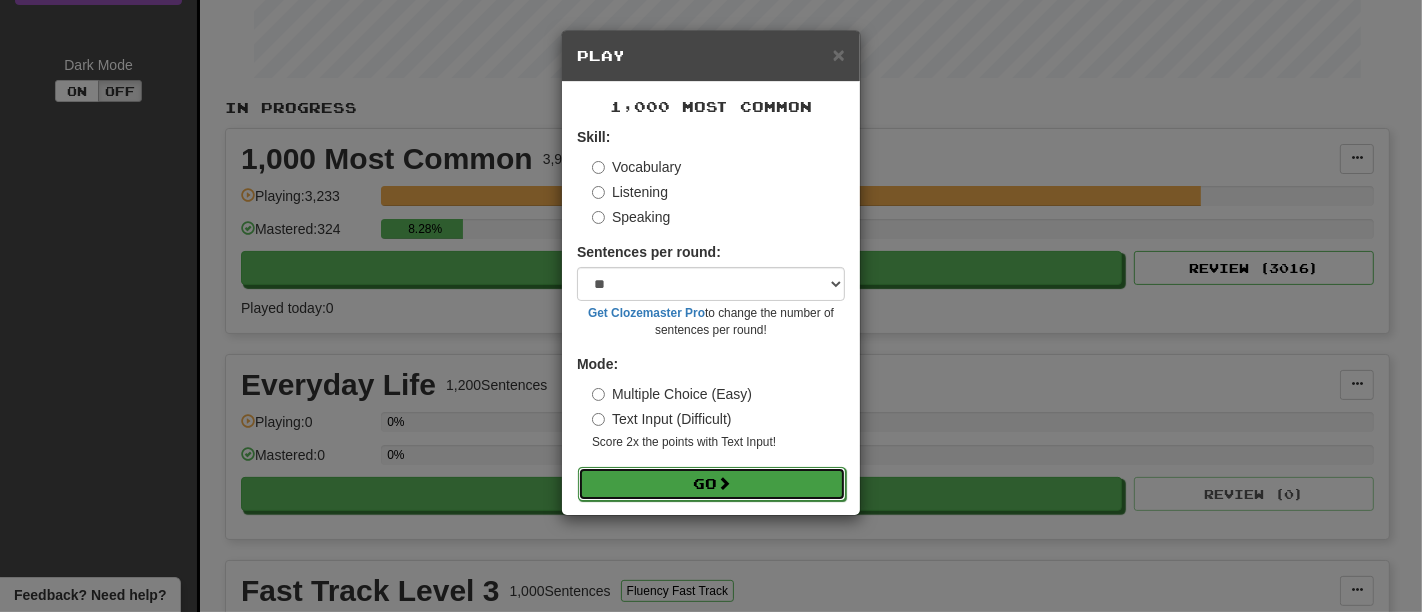 click on "Go" at bounding box center [712, 484] 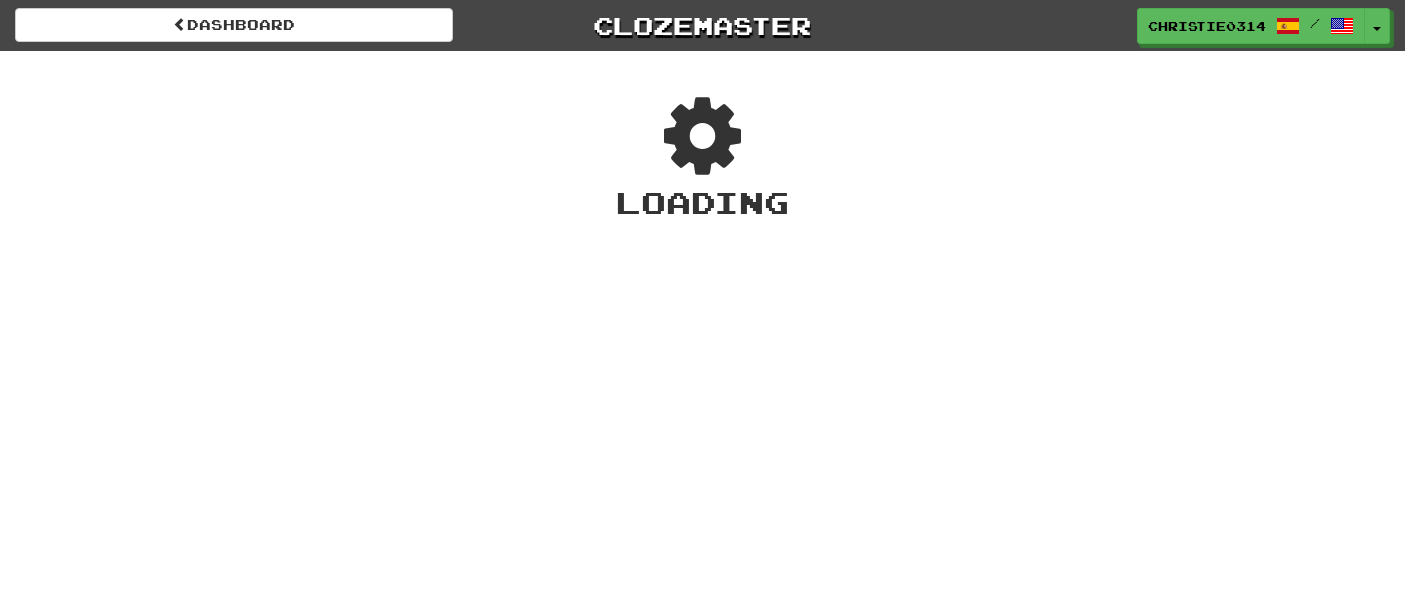 scroll, scrollTop: 0, scrollLeft: 0, axis: both 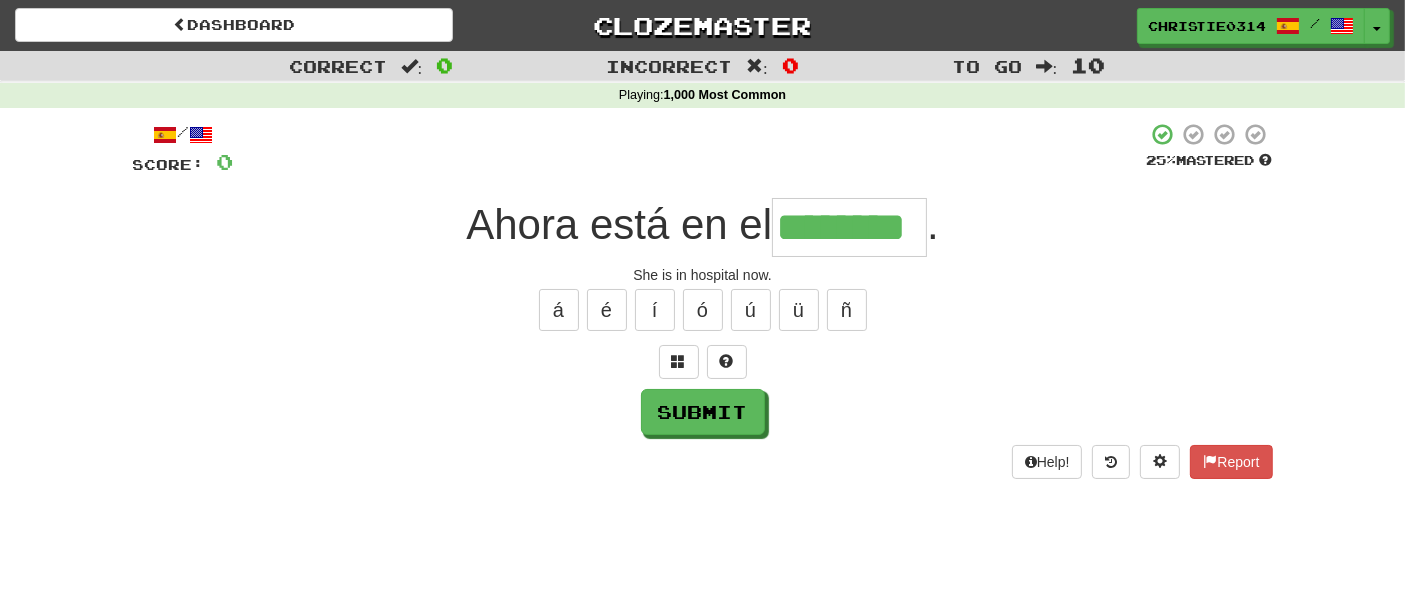 type on "********" 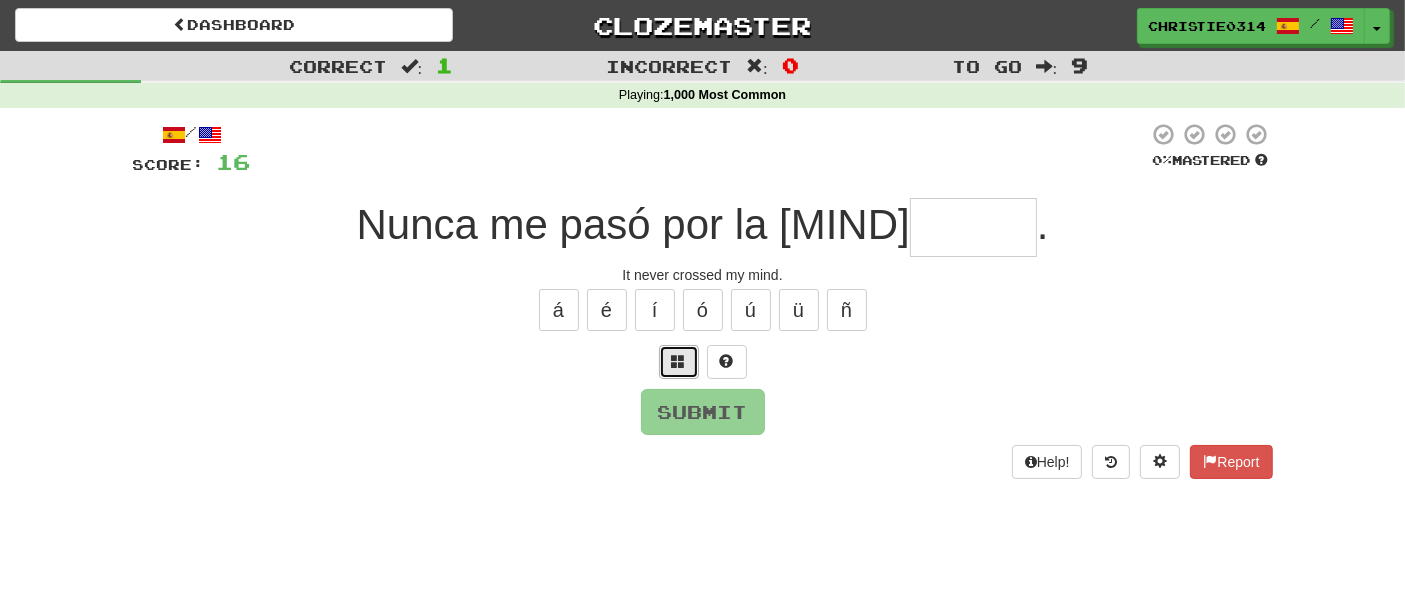 click at bounding box center [679, 362] 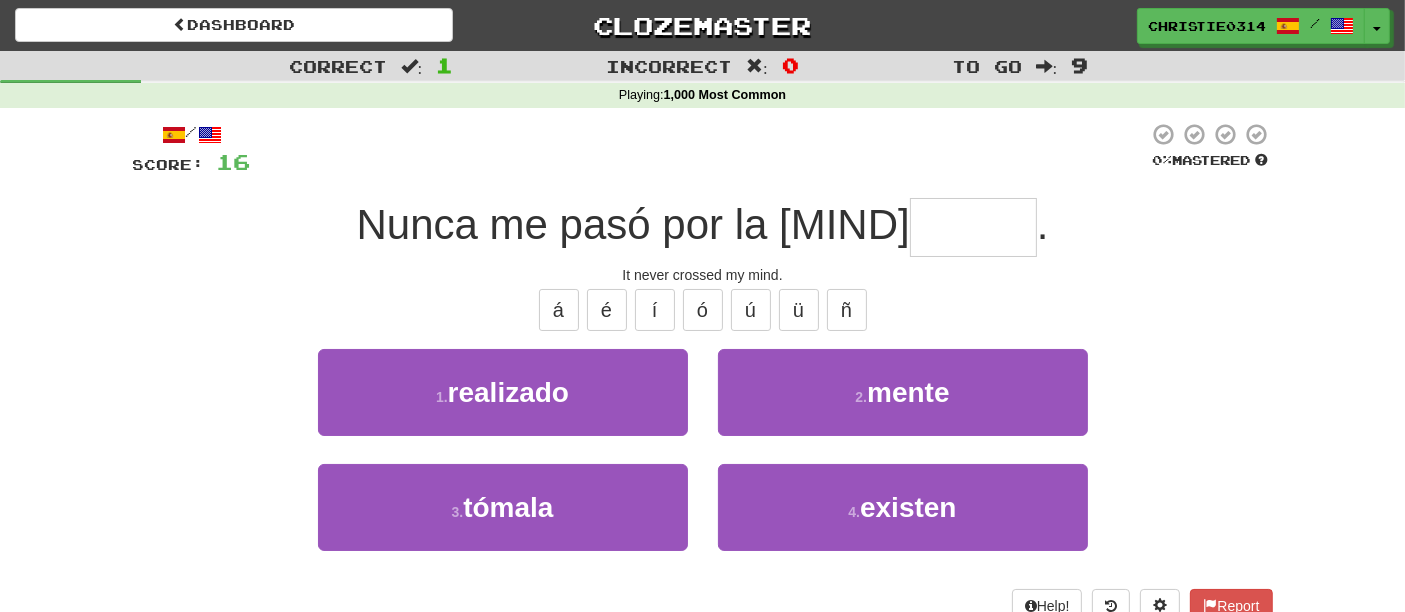 type on "*" 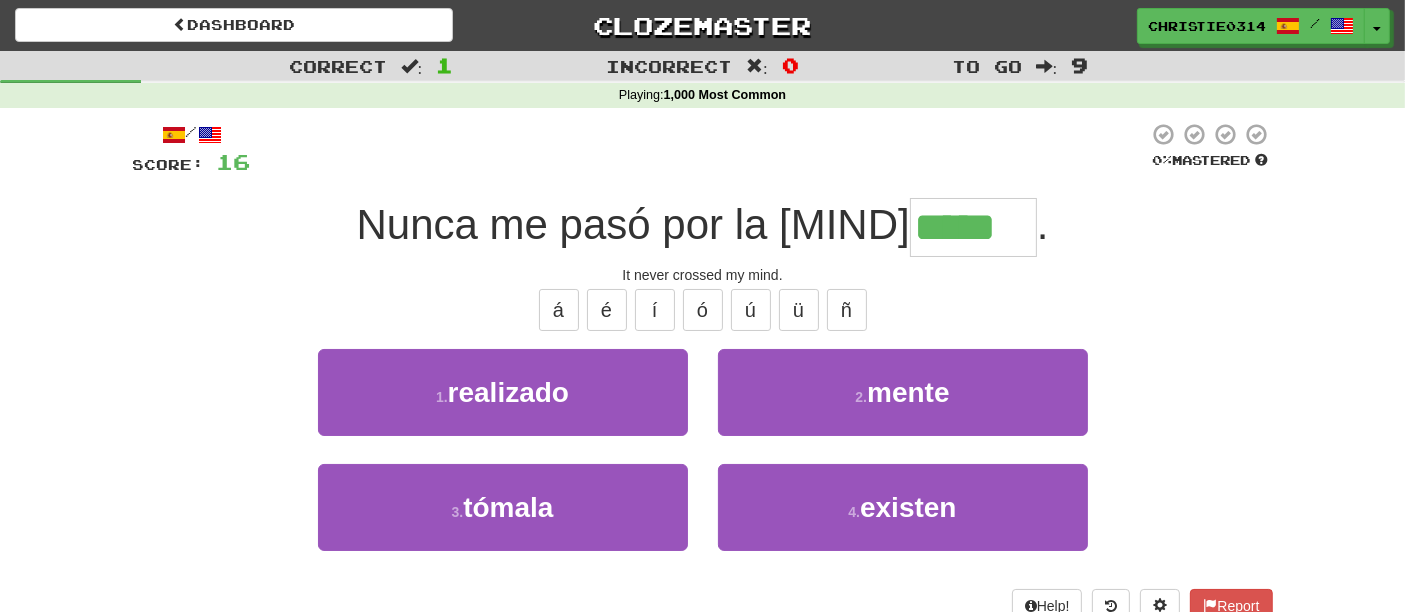type on "*****" 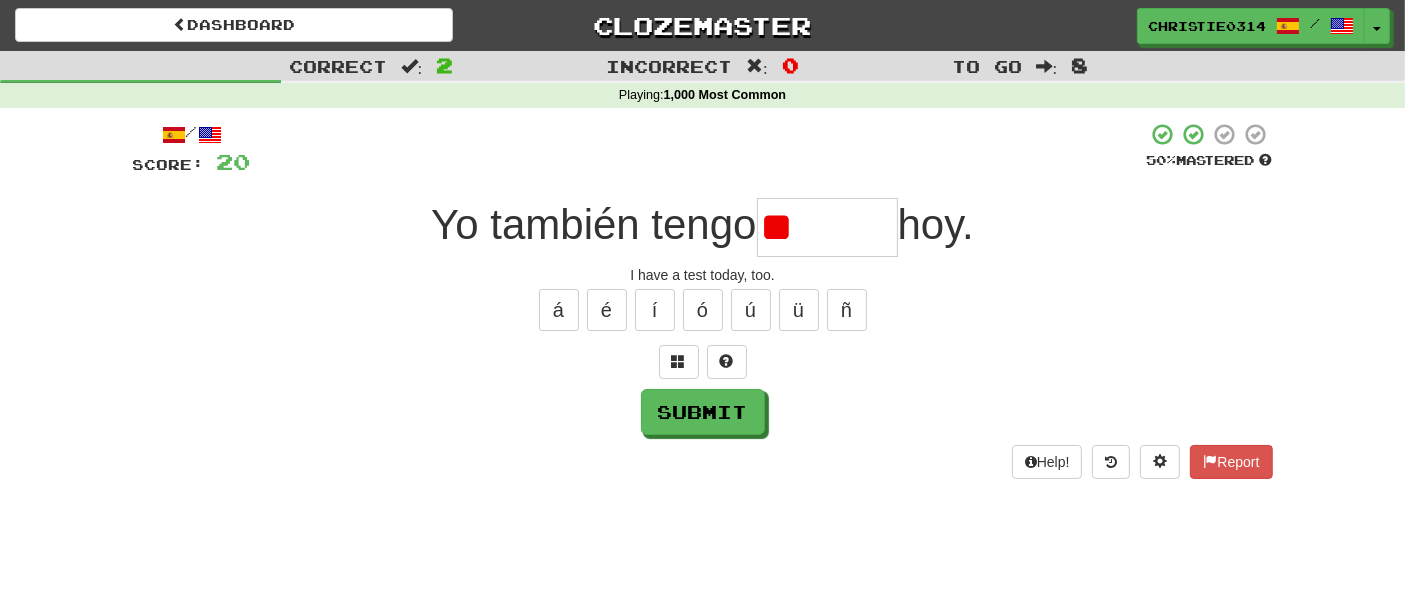 type on "*" 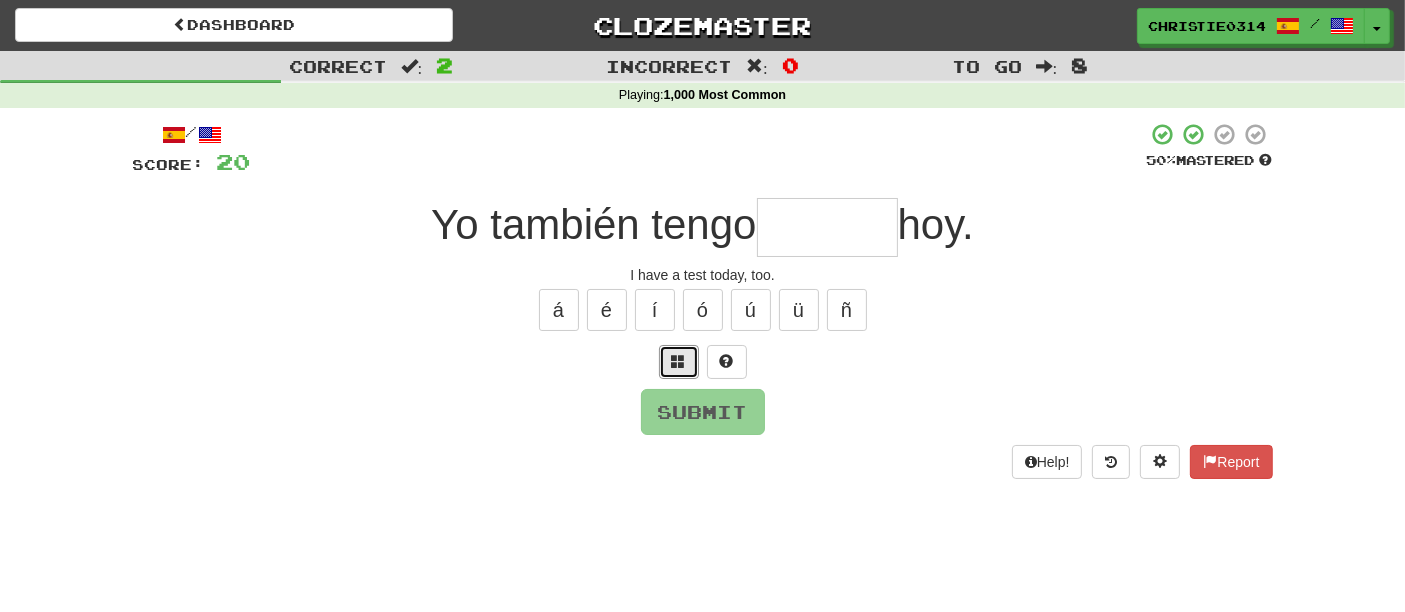 click at bounding box center [679, 362] 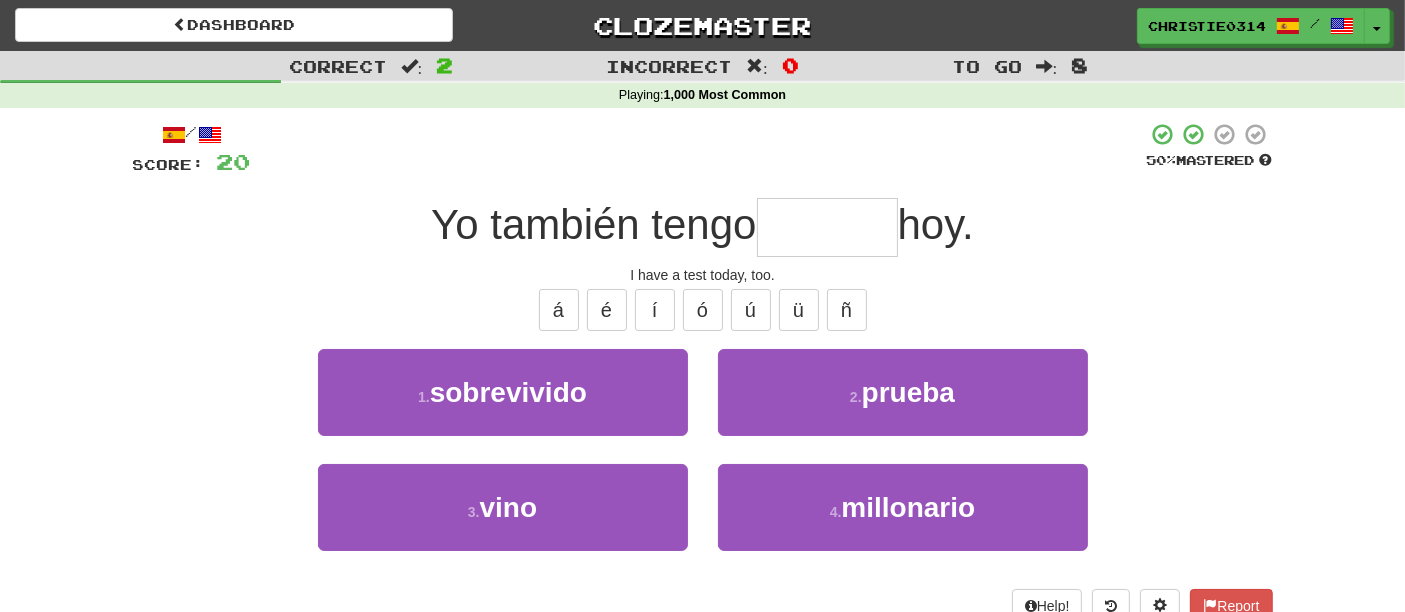 type on "*" 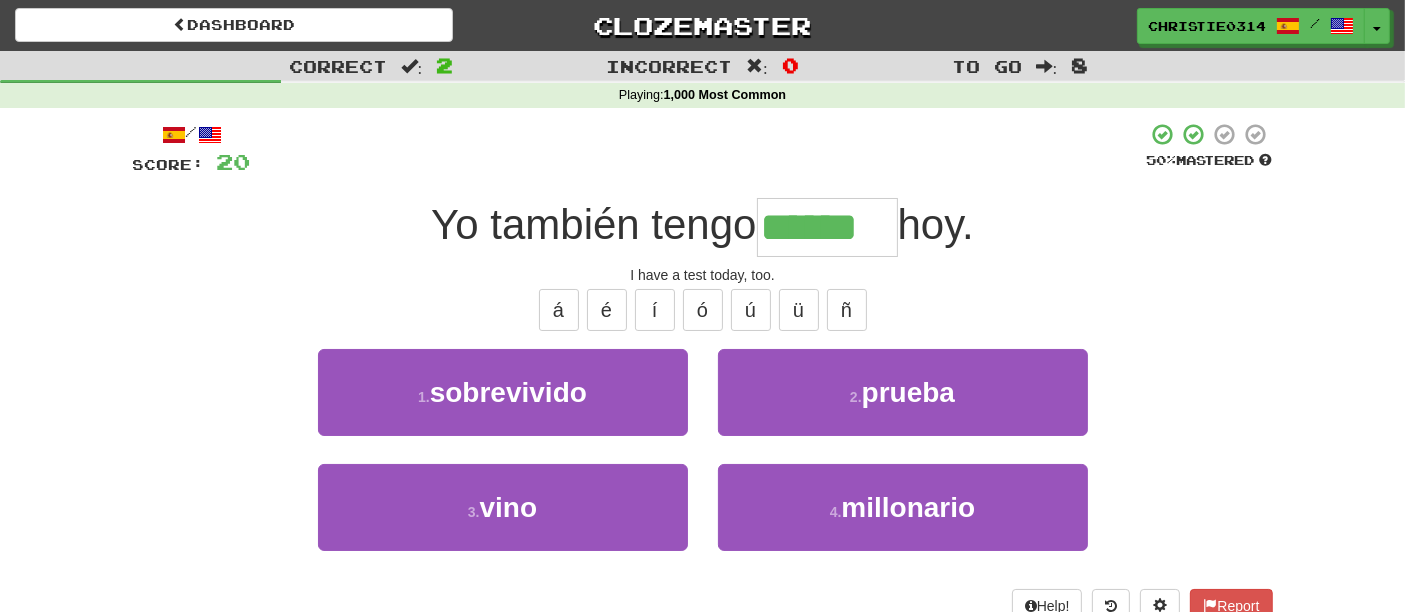 type on "******" 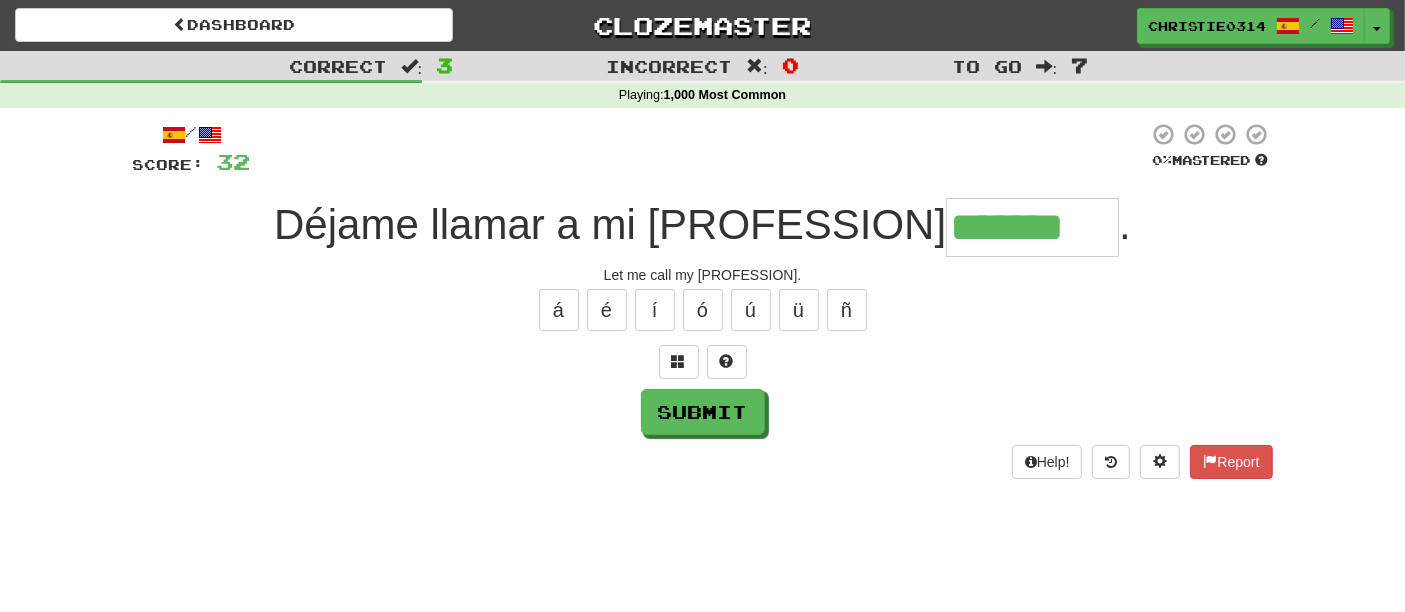 type on "*******" 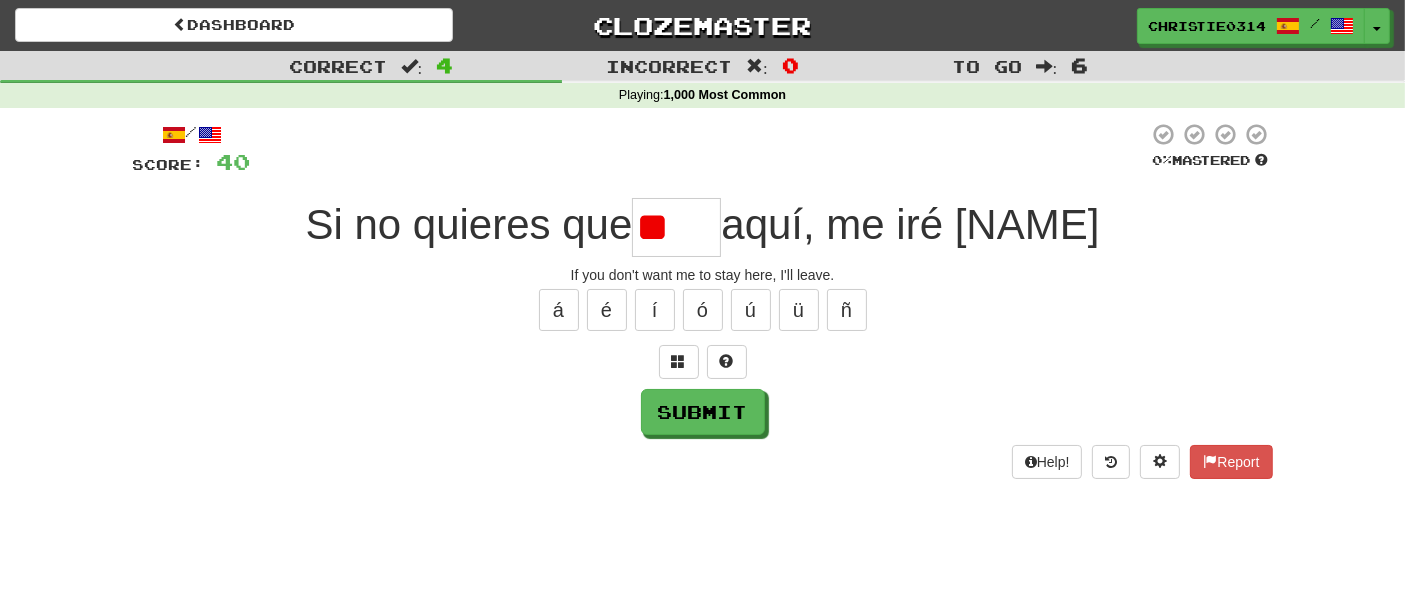 type on "*" 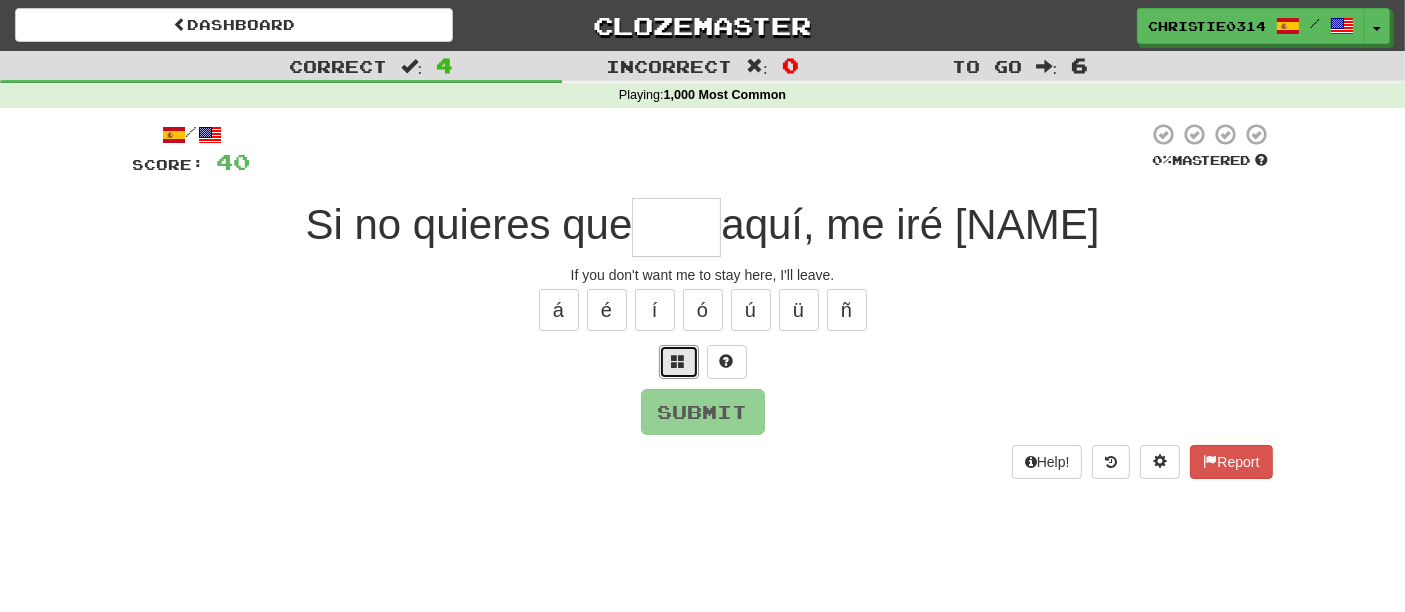 click at bounding box center [679, 362] 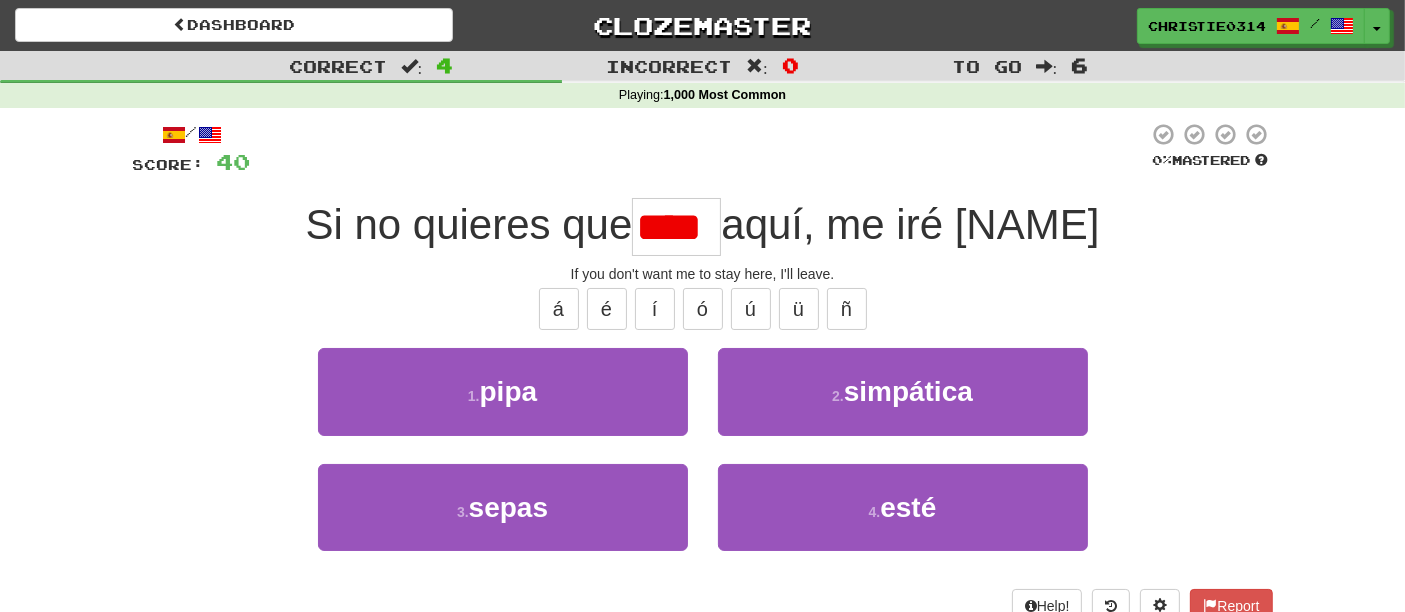 scroll, scrollTop: 0, scrollLeft: 0, axis: both 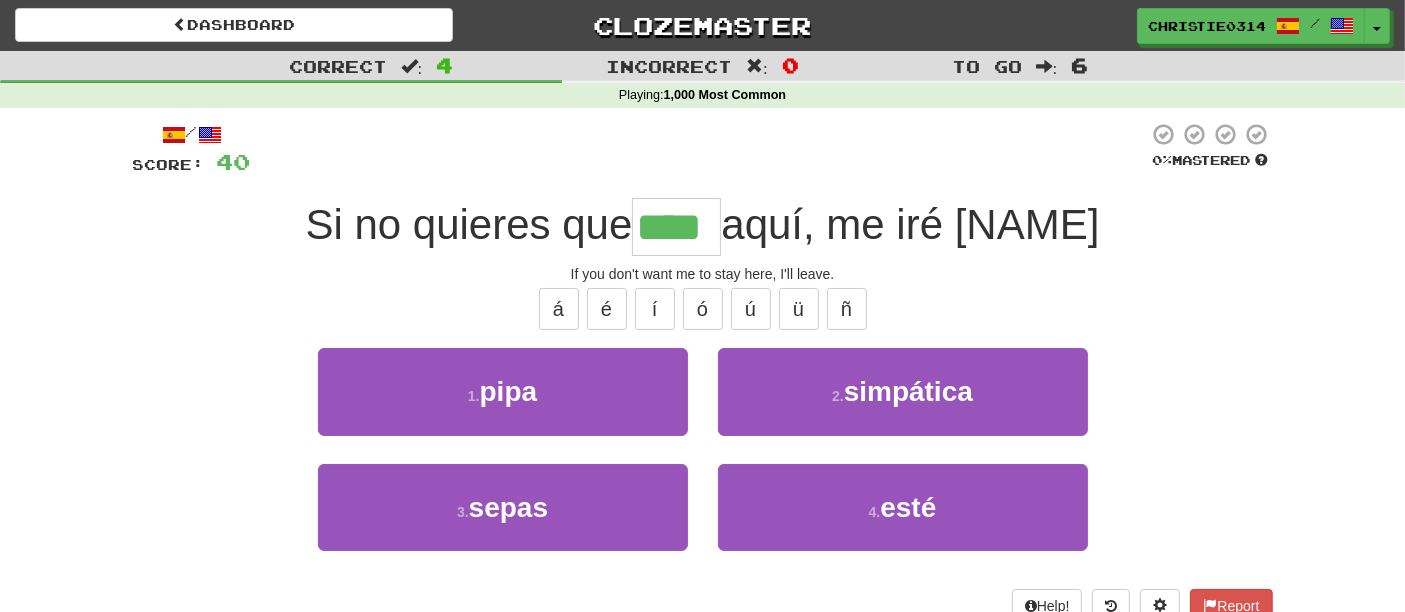 type on "****" 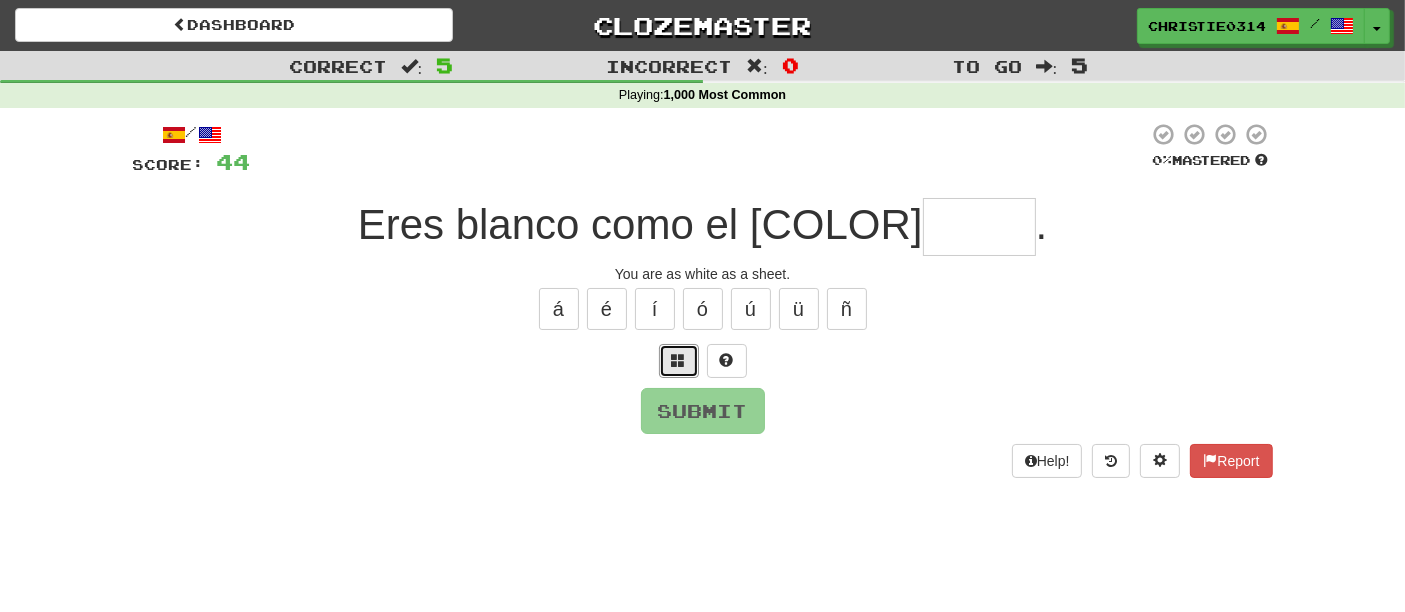 click at bounding box center [679, 361] 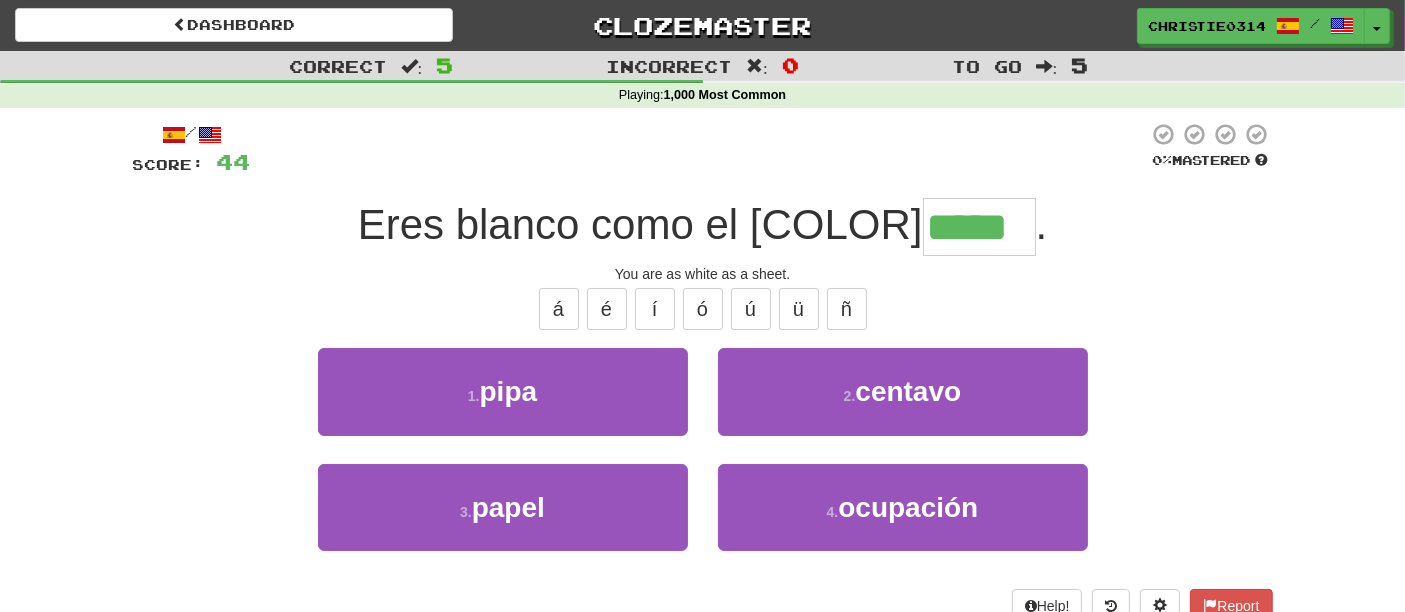 type on "*****" 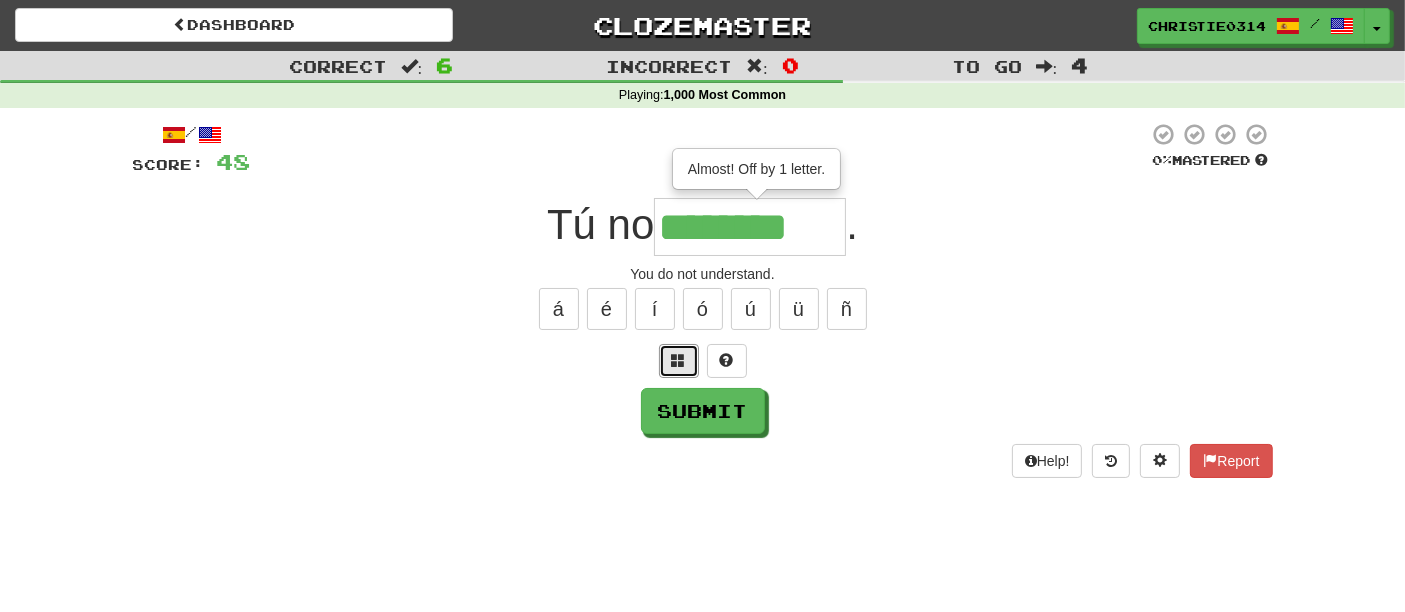 click at bounding box center (679, 361) 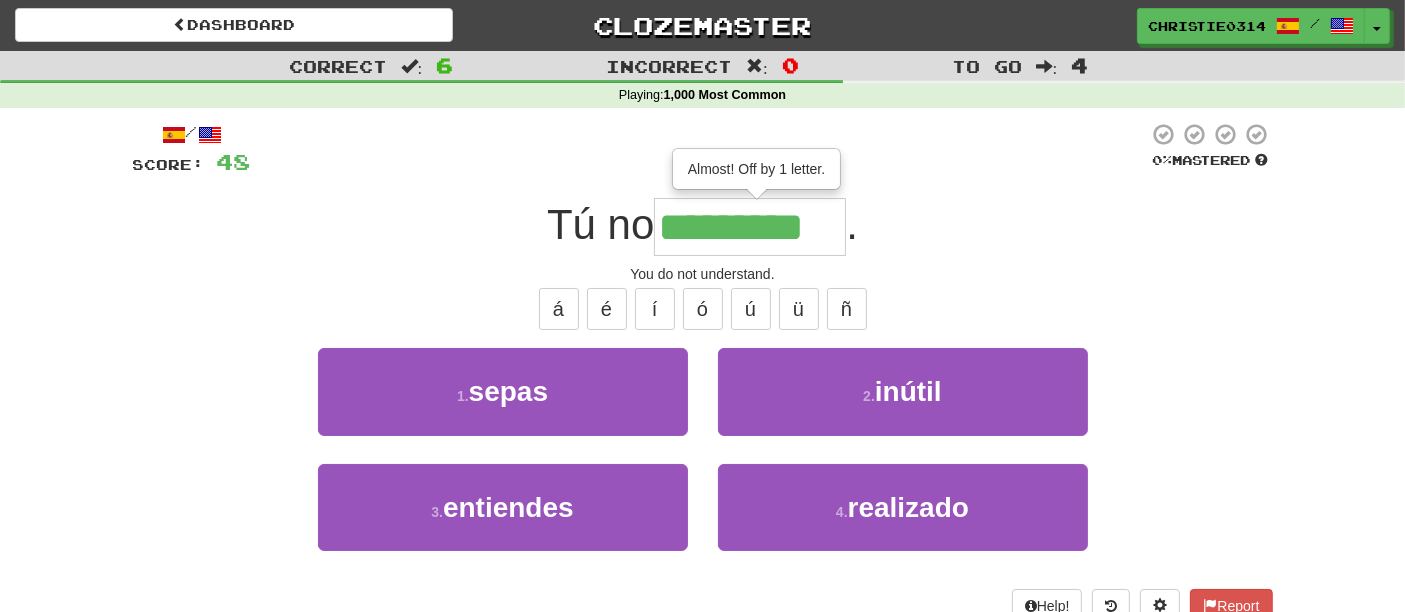type on "*********" 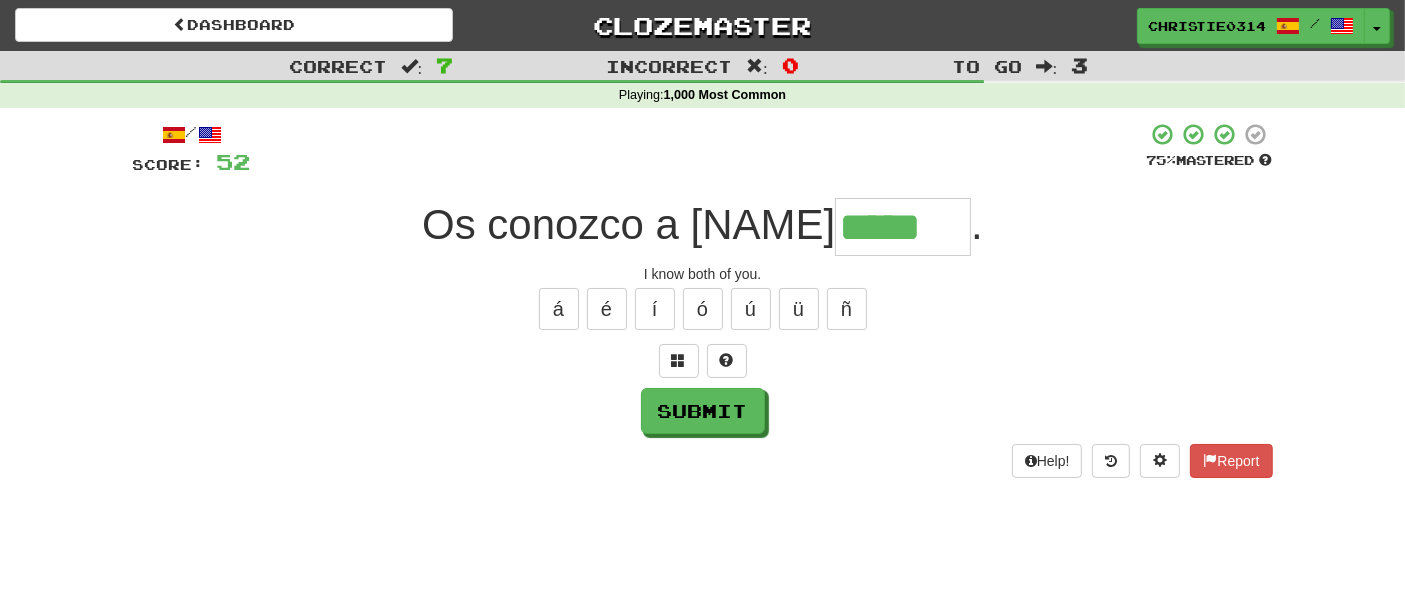 type on "*****" 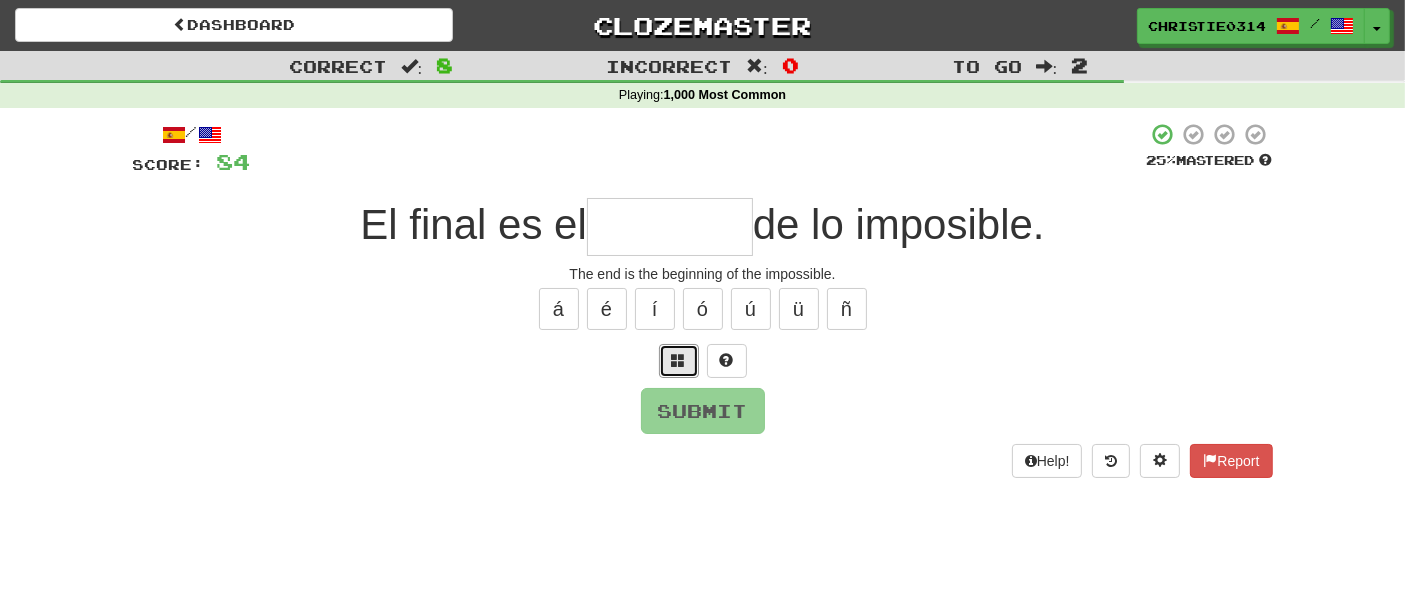 click at bounding box center [679, 361] 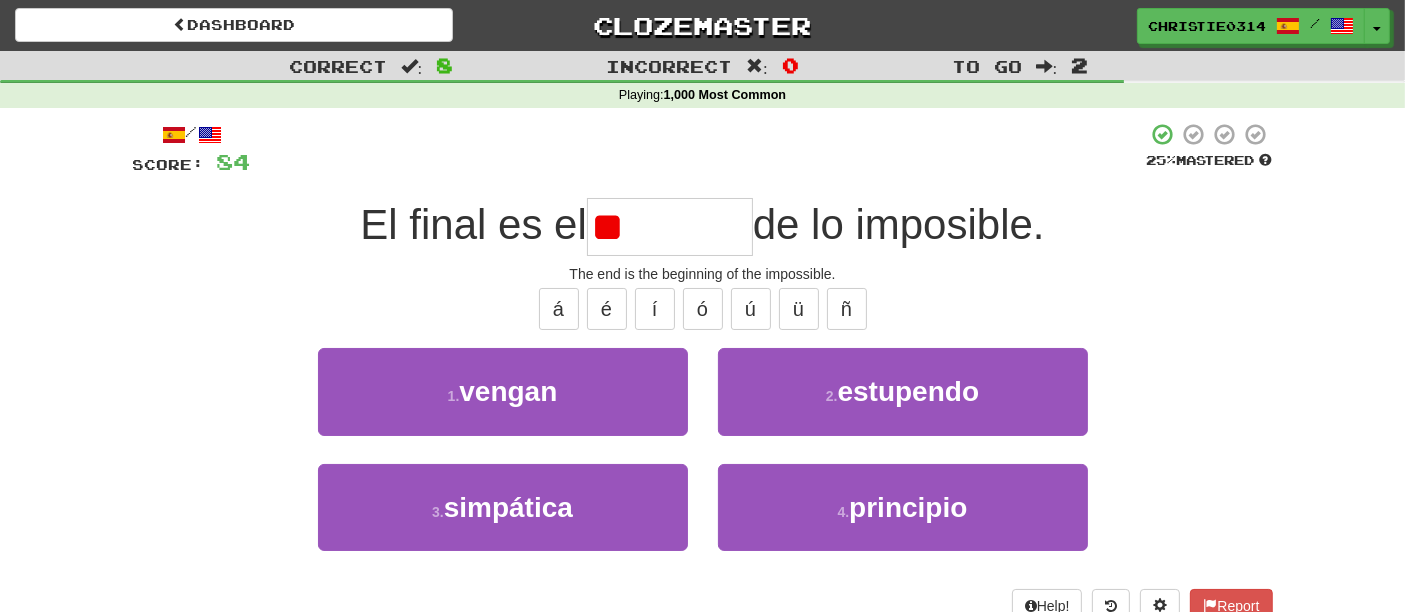 type on "*" 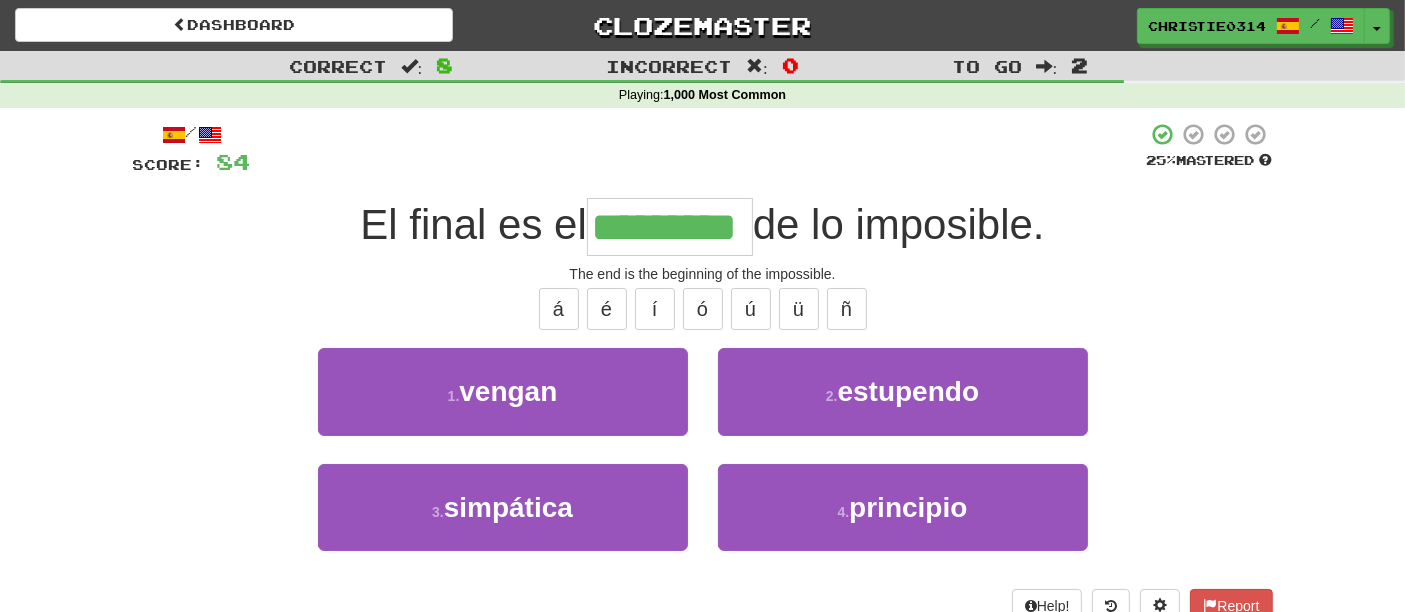 type on "*********" 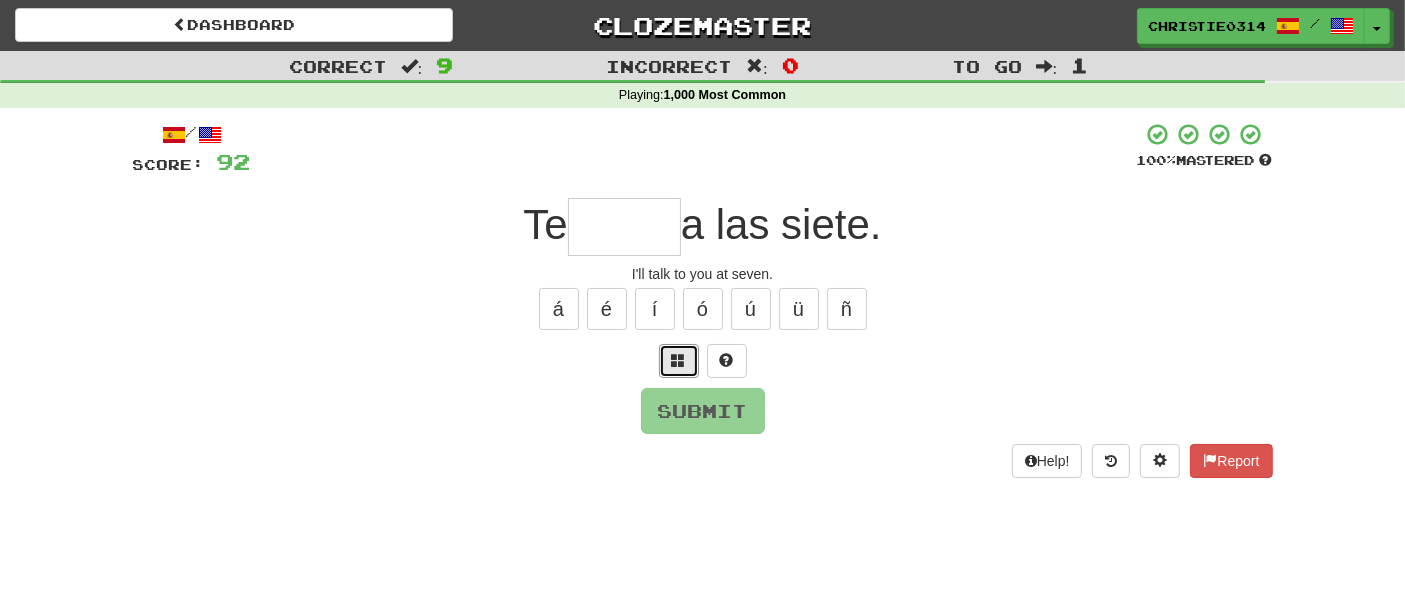click at bounding box center [679, 361] 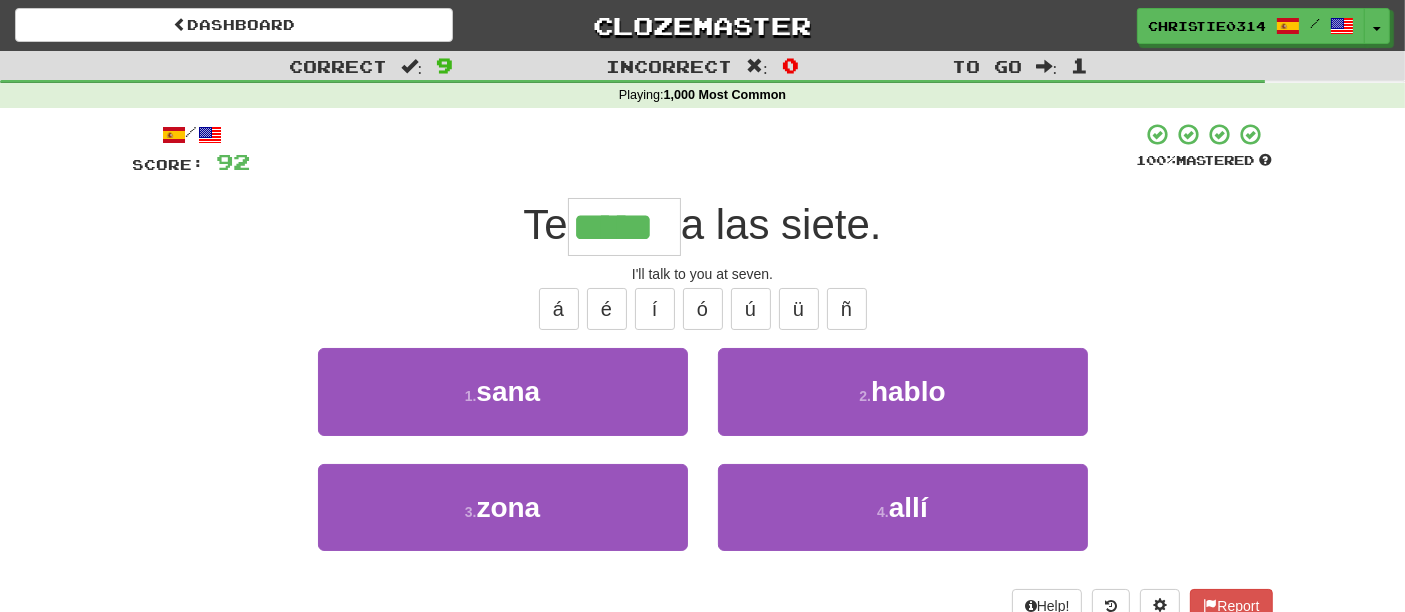 type on "*****" 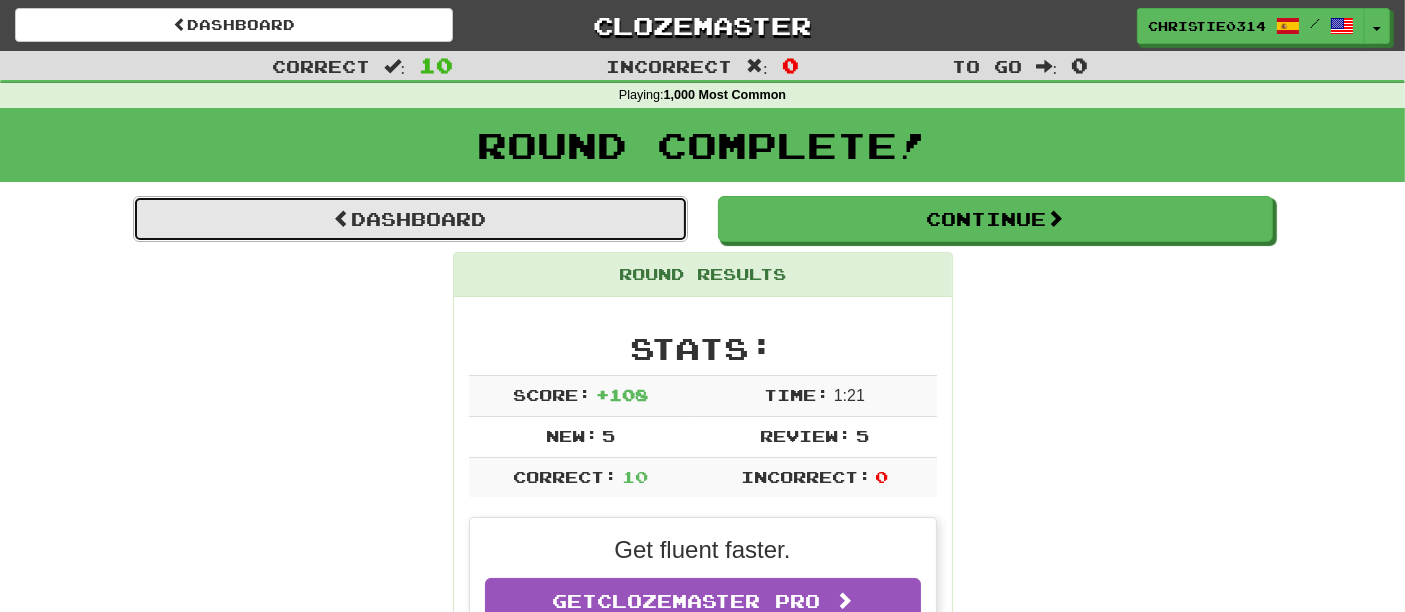 click on "Dashboard" at bounding box center (410, 219) 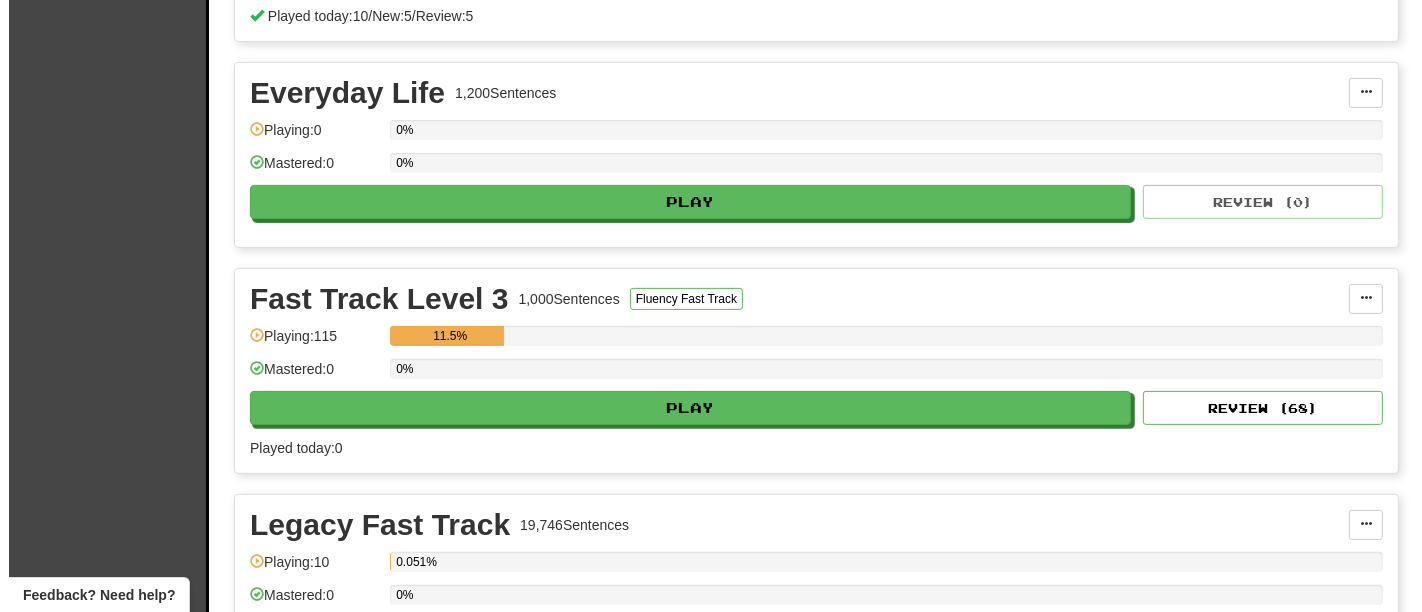 scroll, scrollTop: 777, scrollLeft: 0, axis: vertical 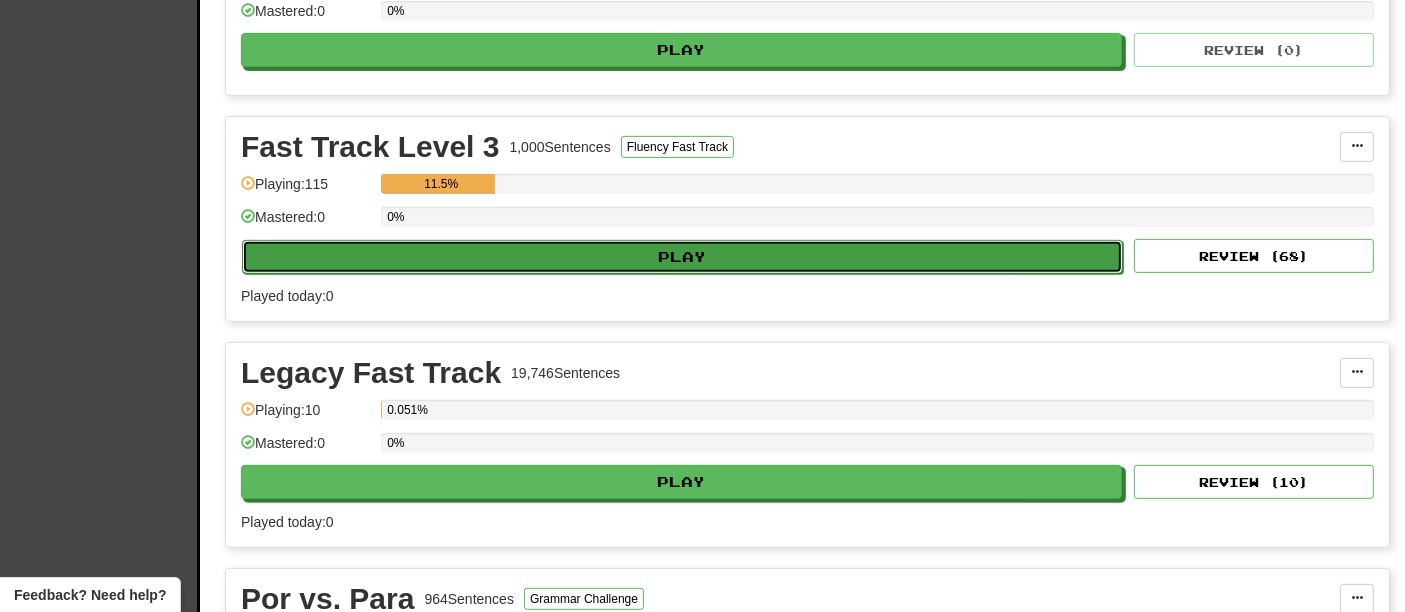 click on "Play" at bounding box center [682, 257] 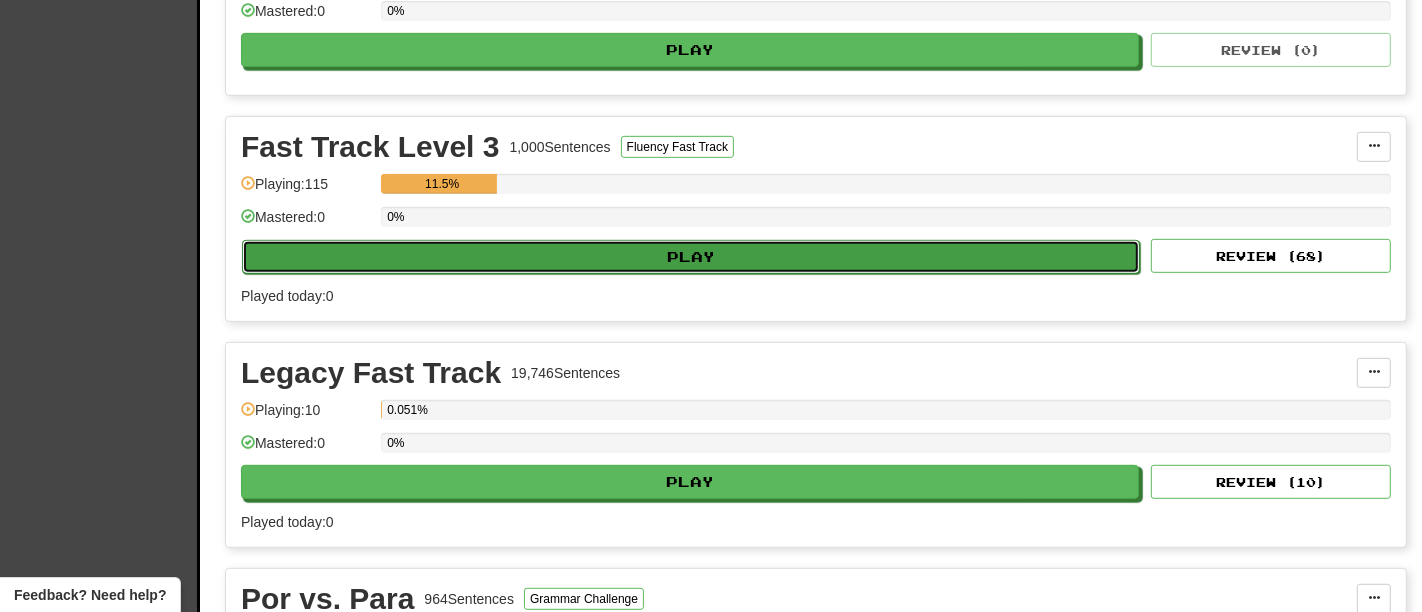 select on "**" 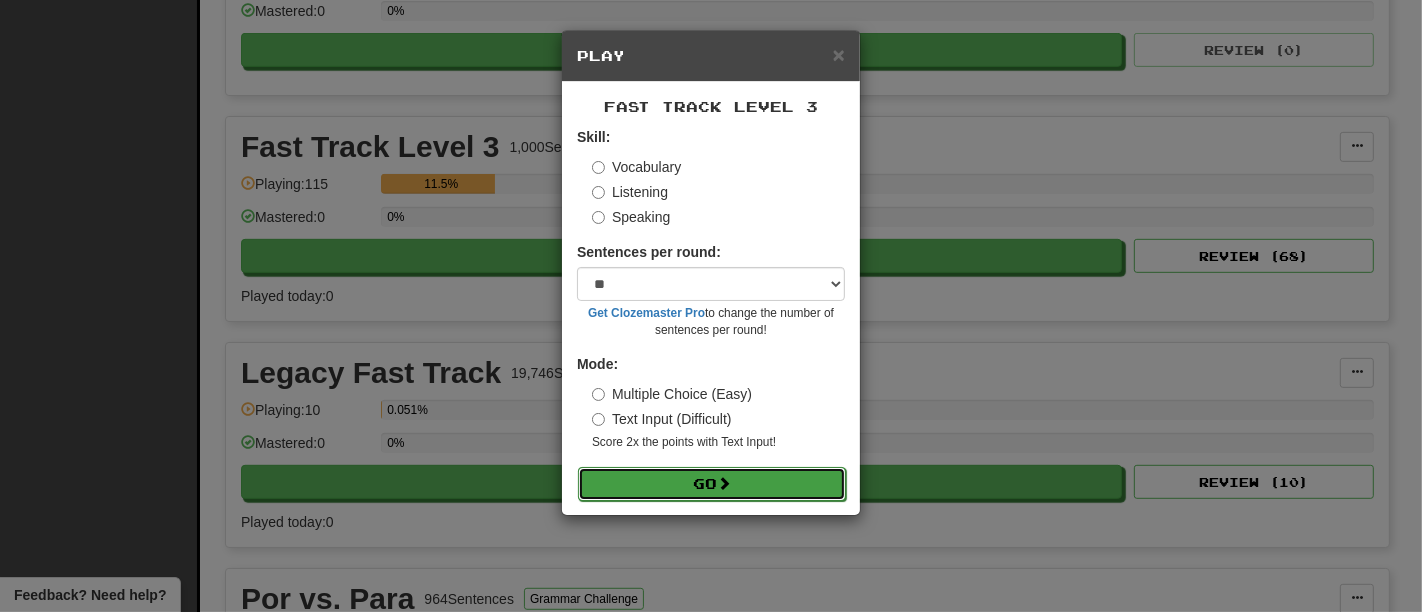 click on "Go" at bounding box center (712, 484) 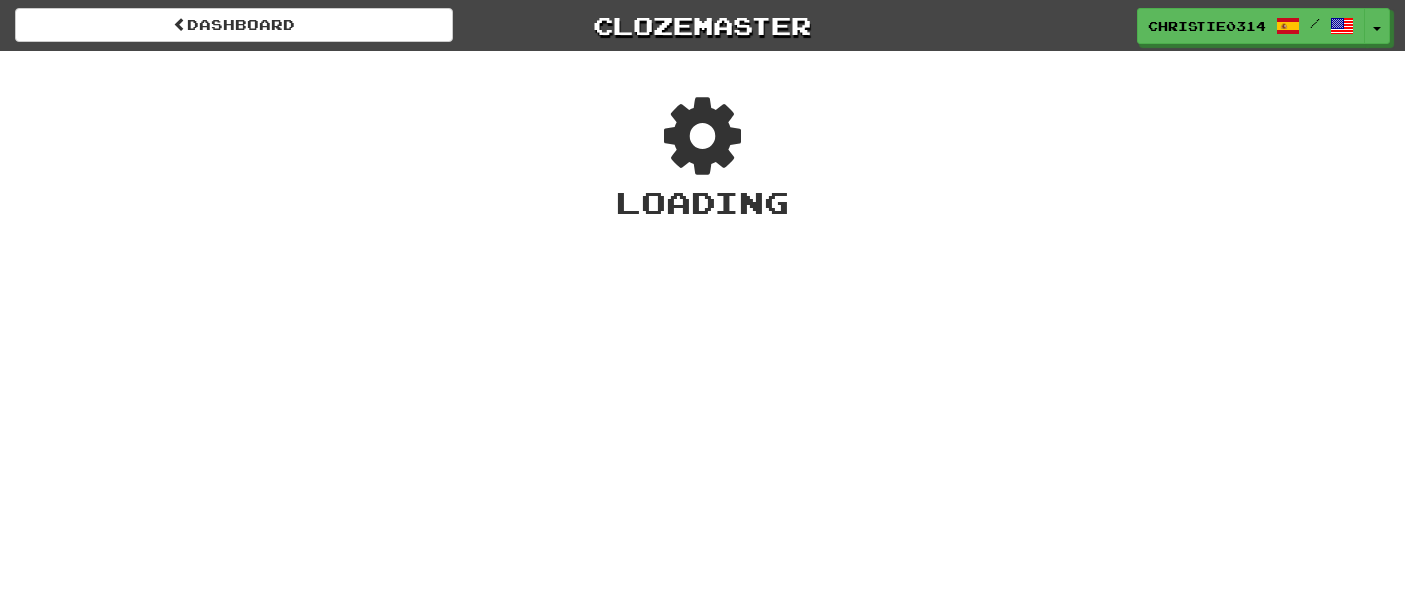 scroll, scrollTop: 0, scrollLeft: 0, axis: both 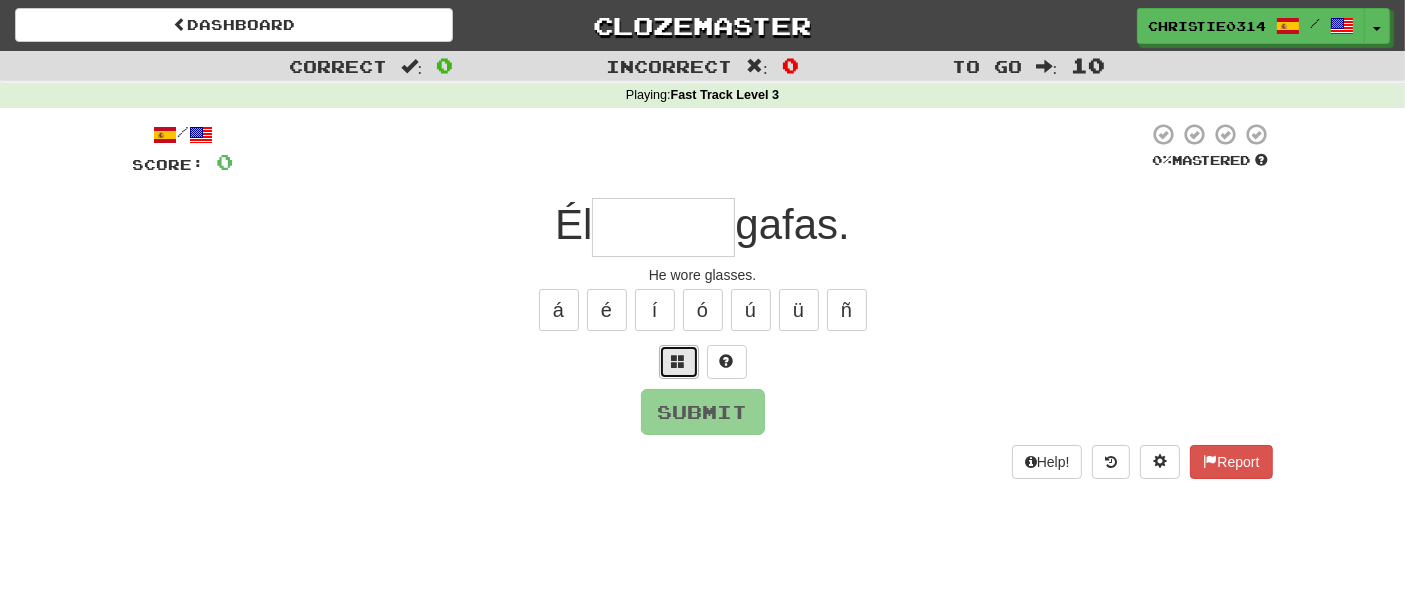 click at bounding box center (679, 361) 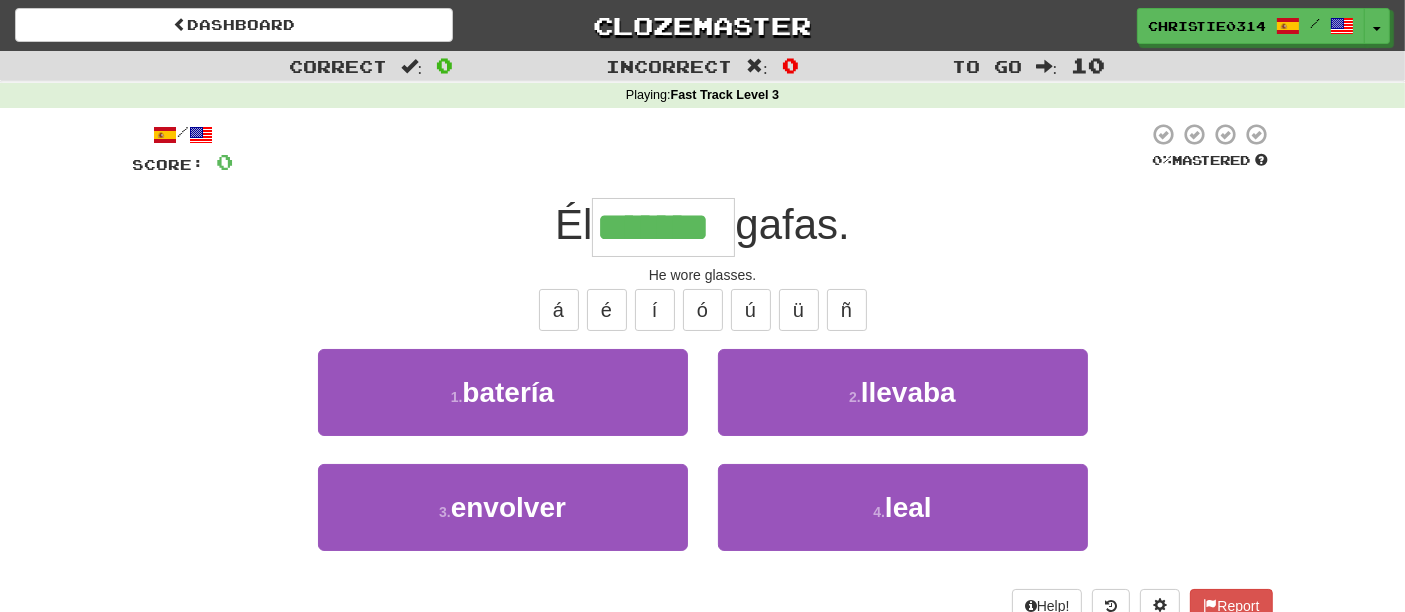 type on "*******" 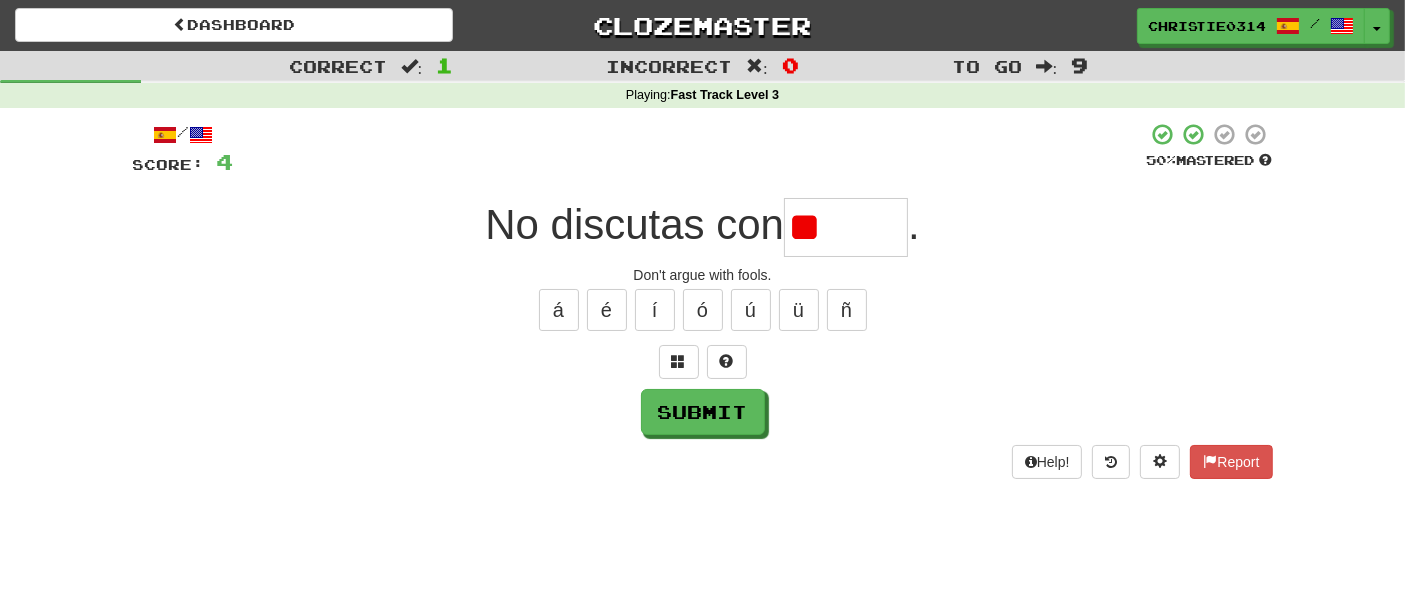 type on "*" 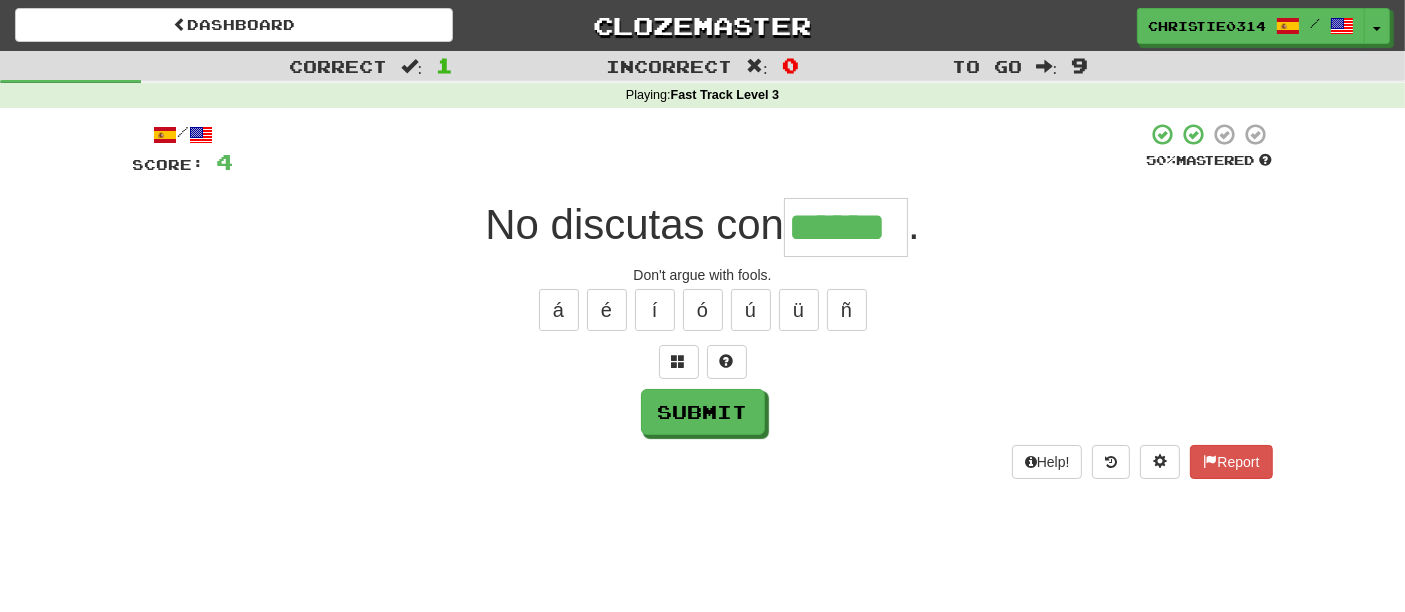 type on "******" 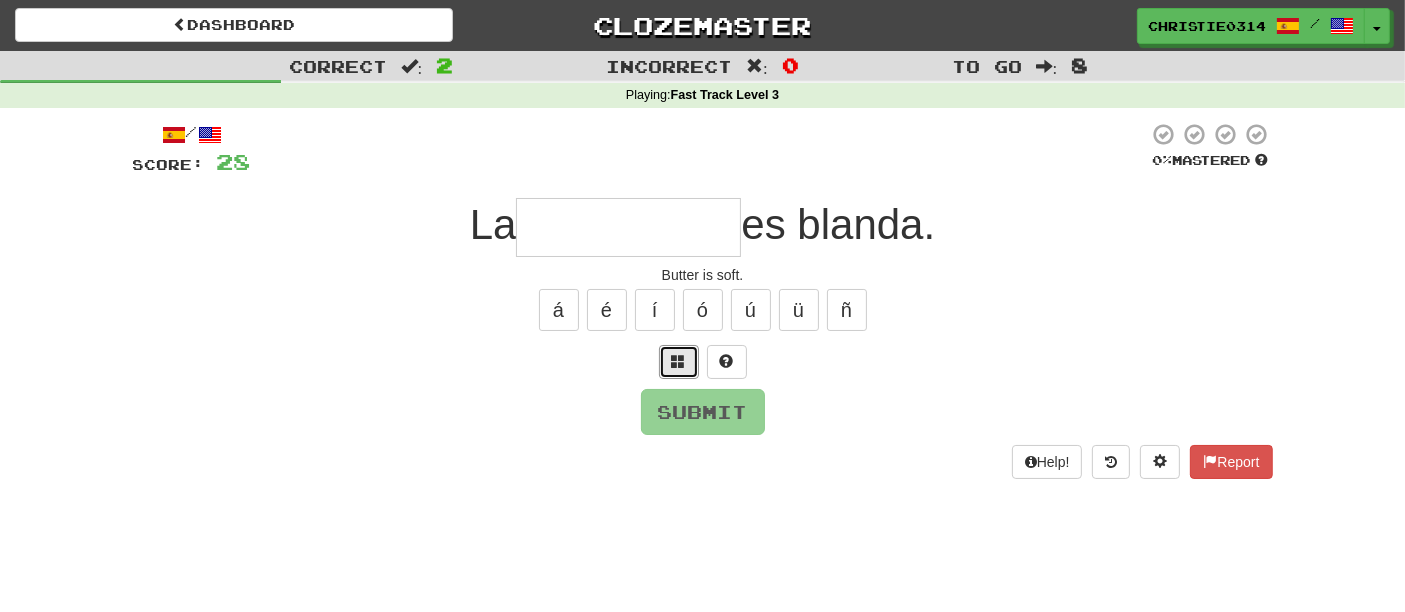 click at bounding box center (679, 361) 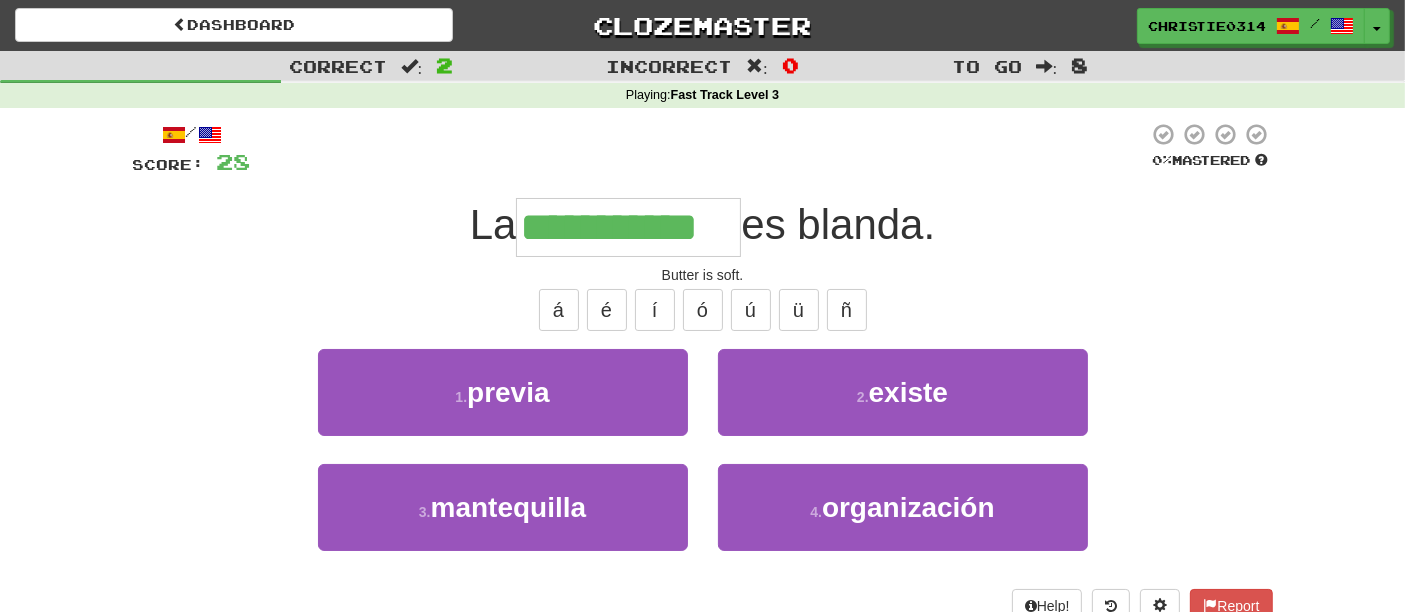 type on "**********" 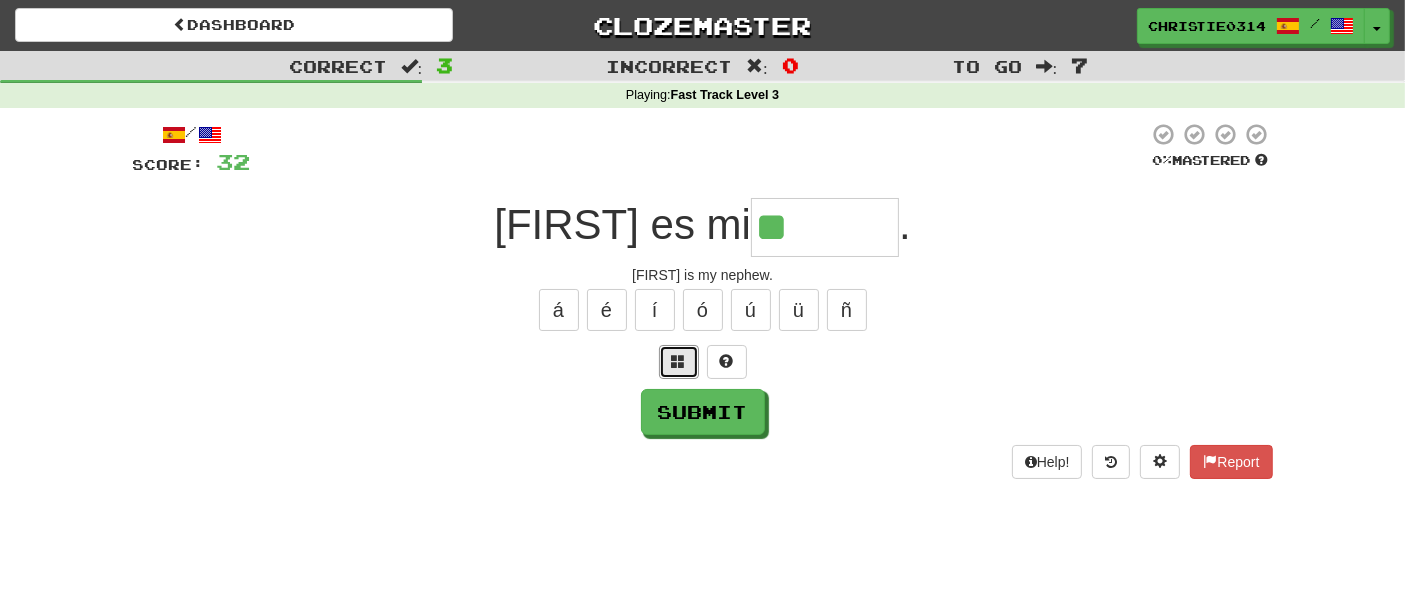 click at bounding box center (679, 361) 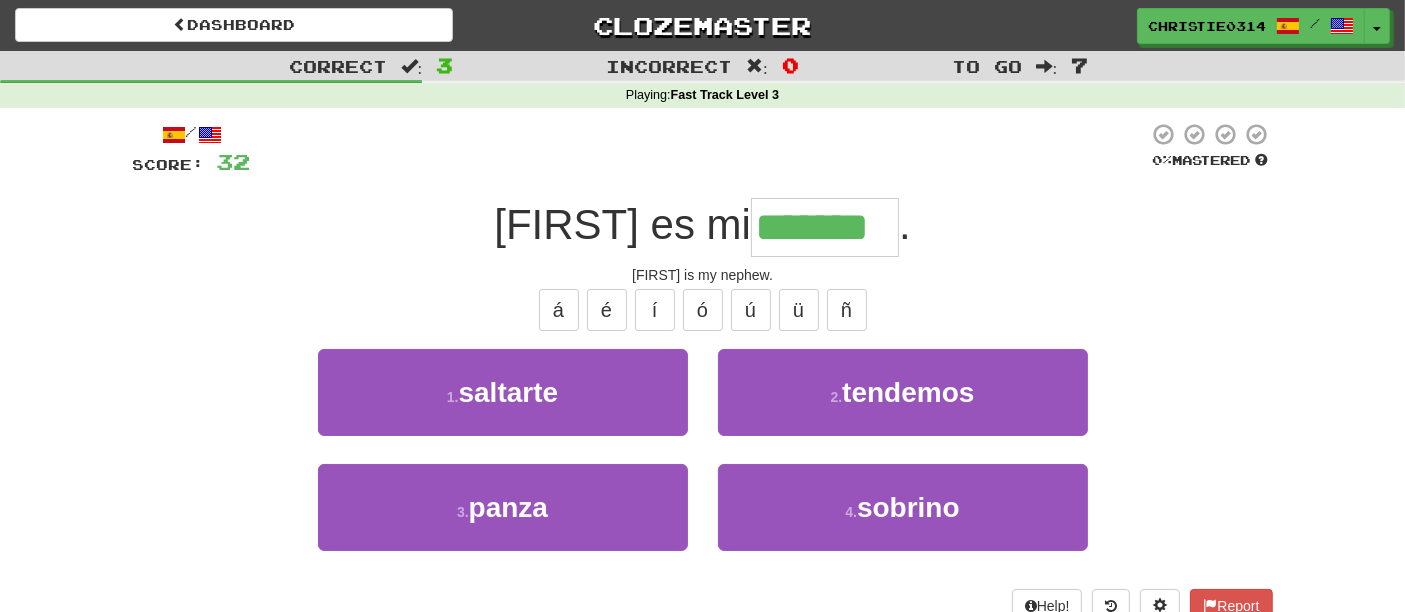 type on "*******" 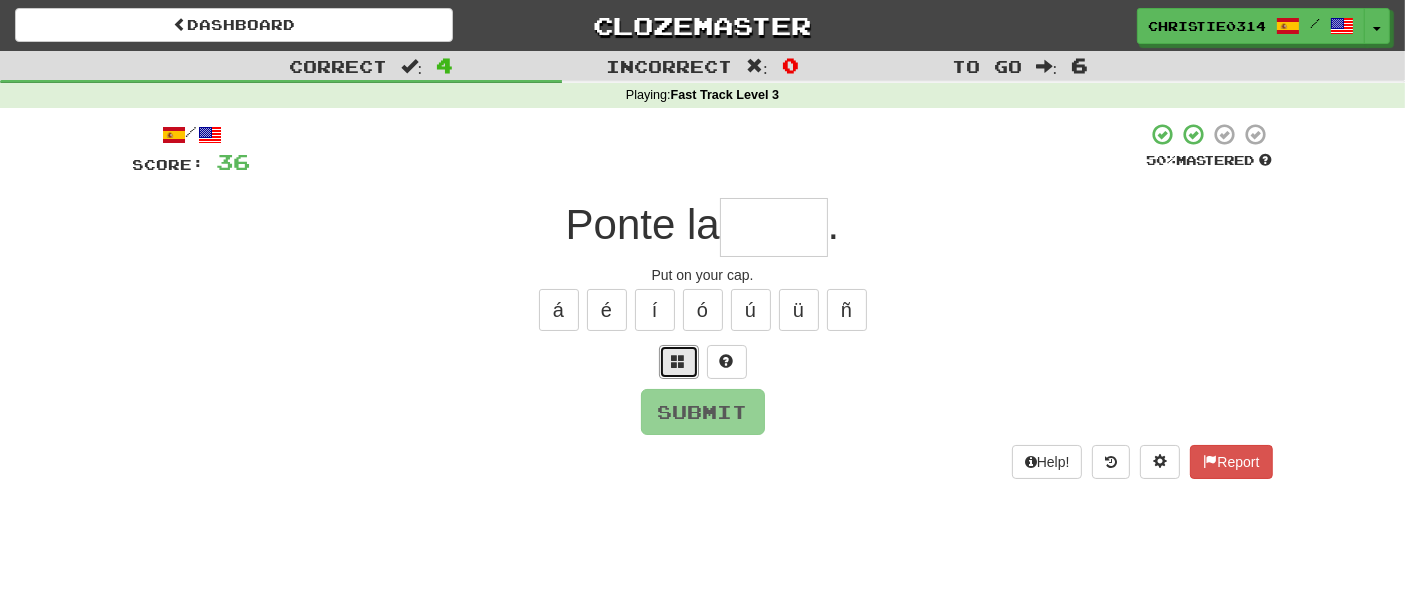 click at bounding box center [679, 361] 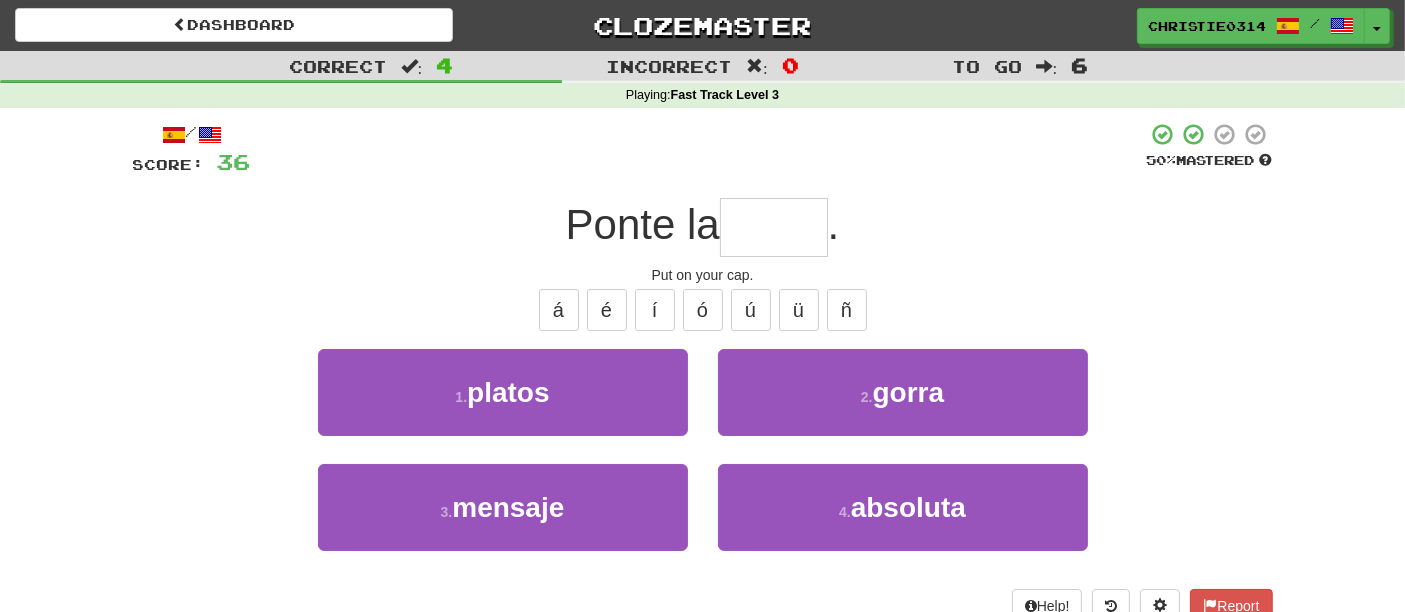 type on "*" 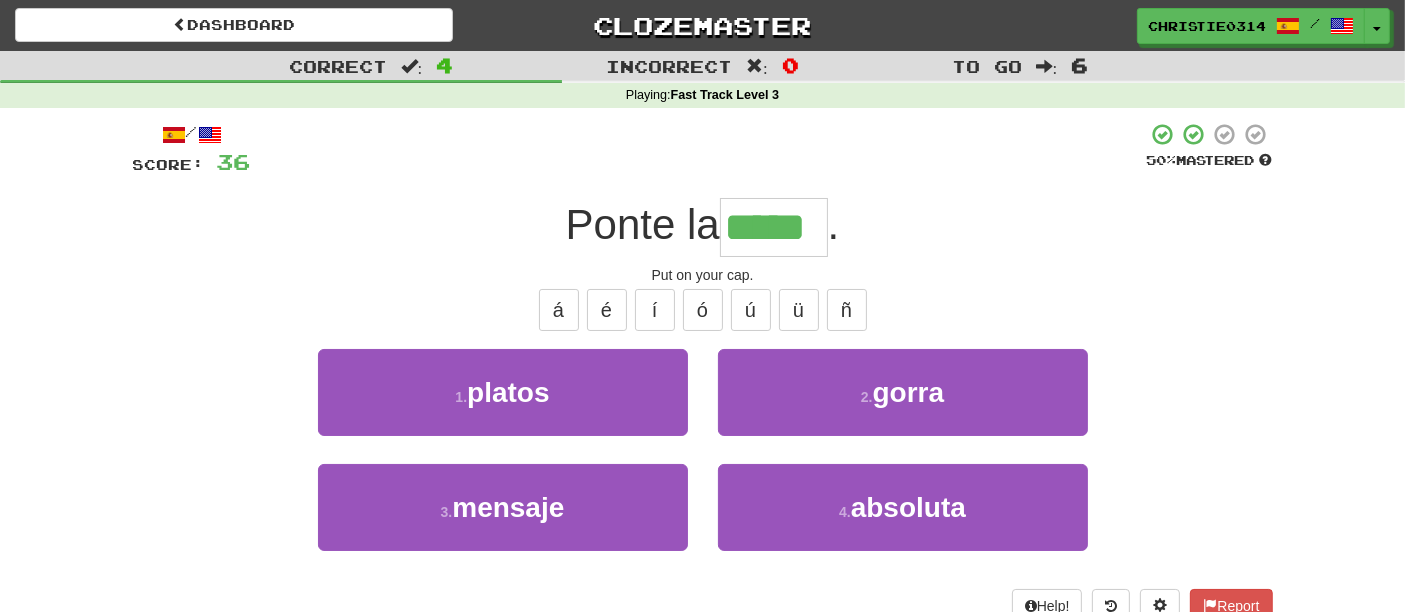 type on "*****" 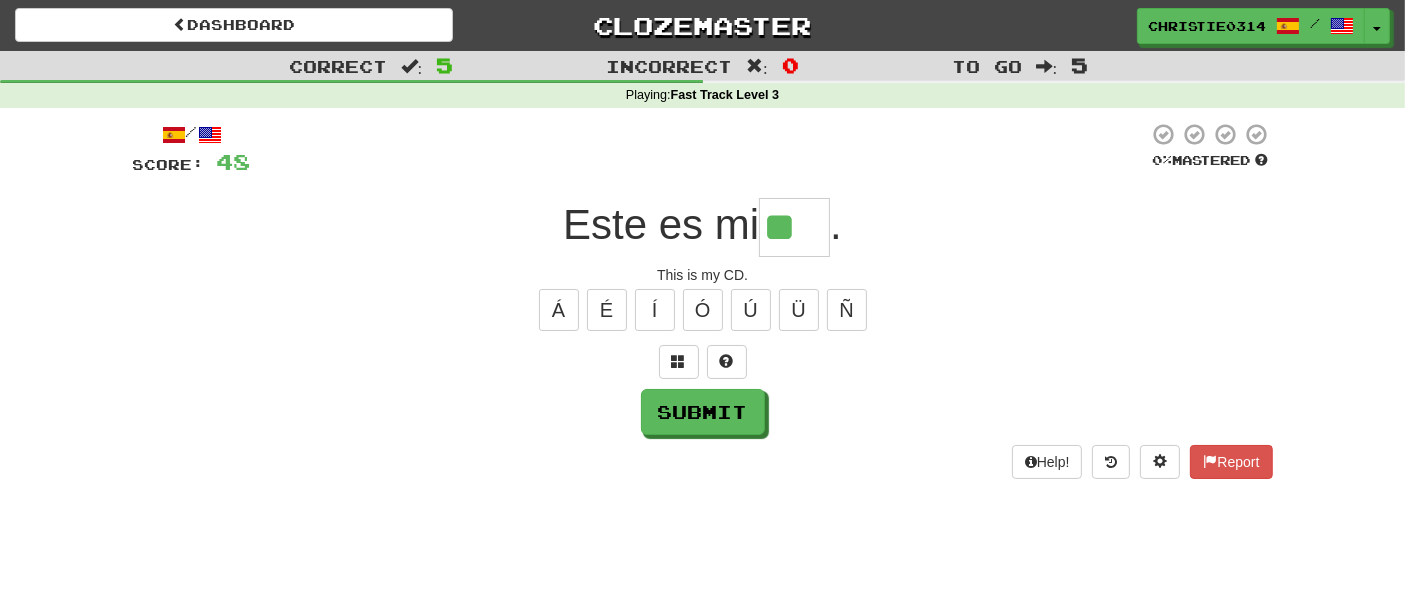 type on "**" 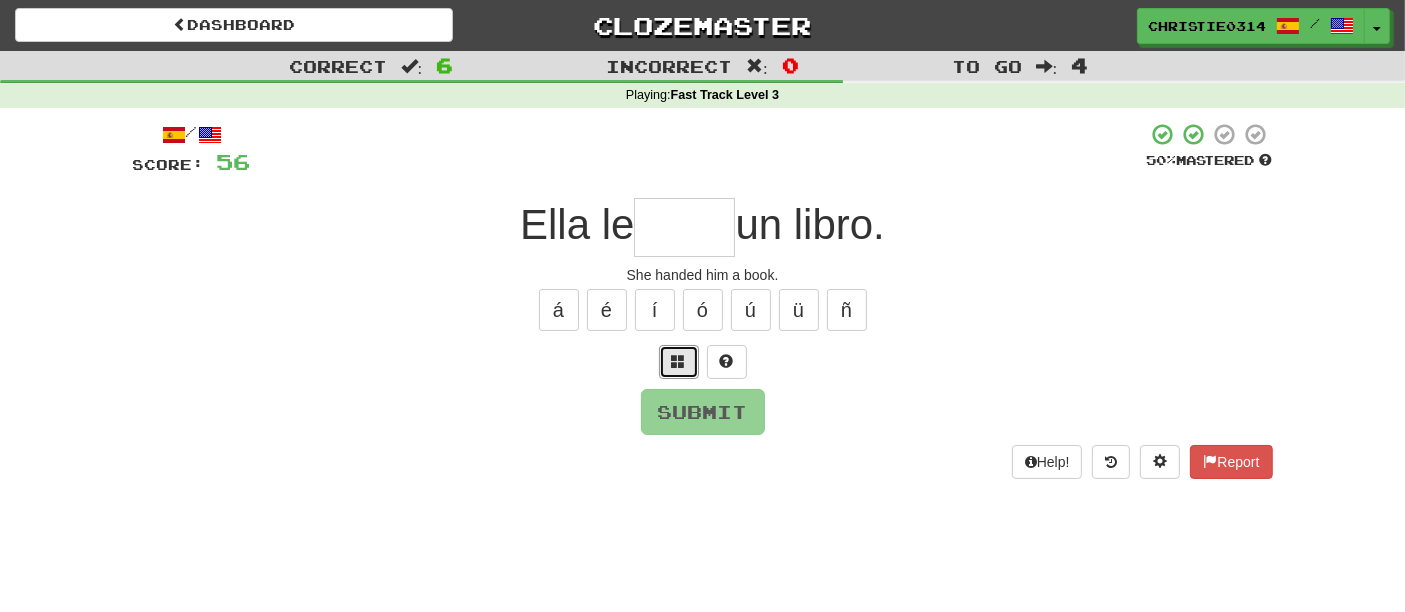 click at bounding box center [679, 361] 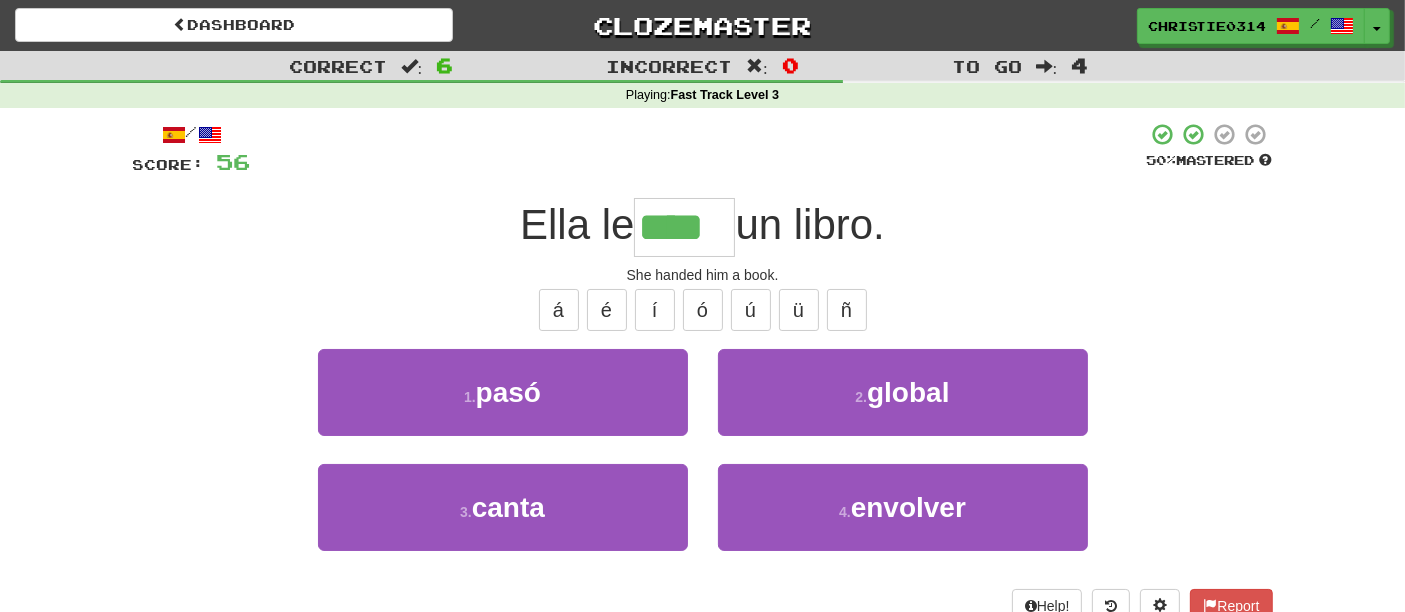 type on "****" 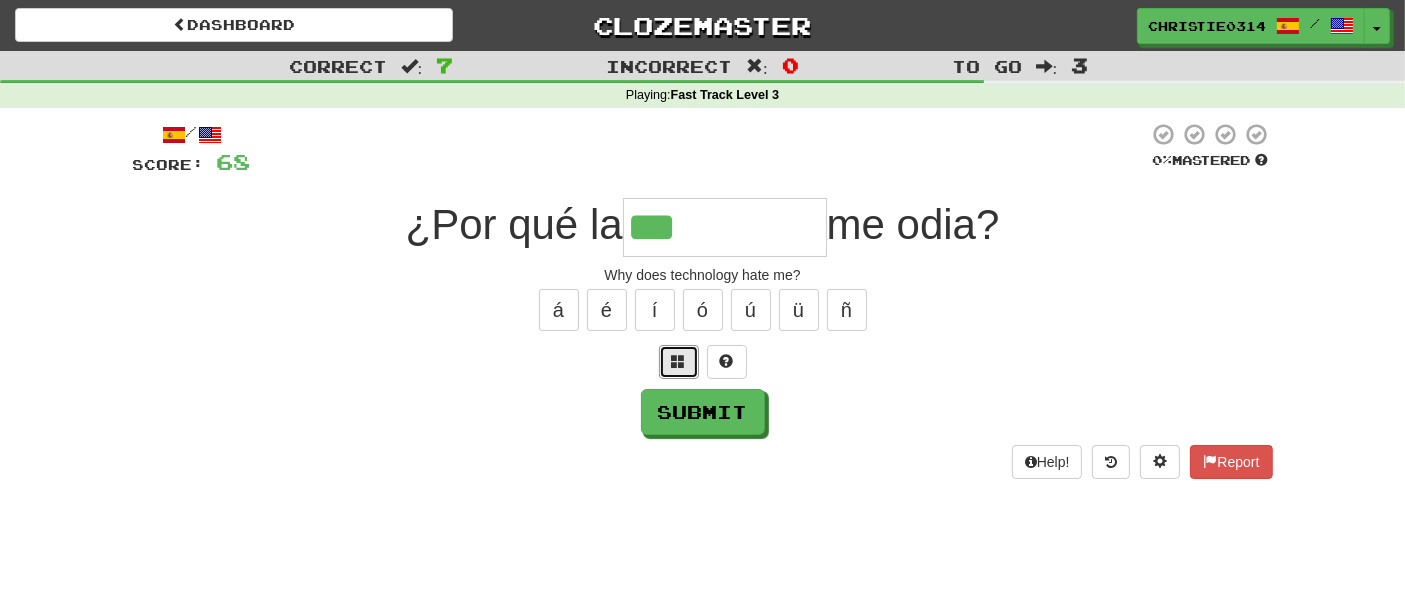 click at bounding box center (679, 361) 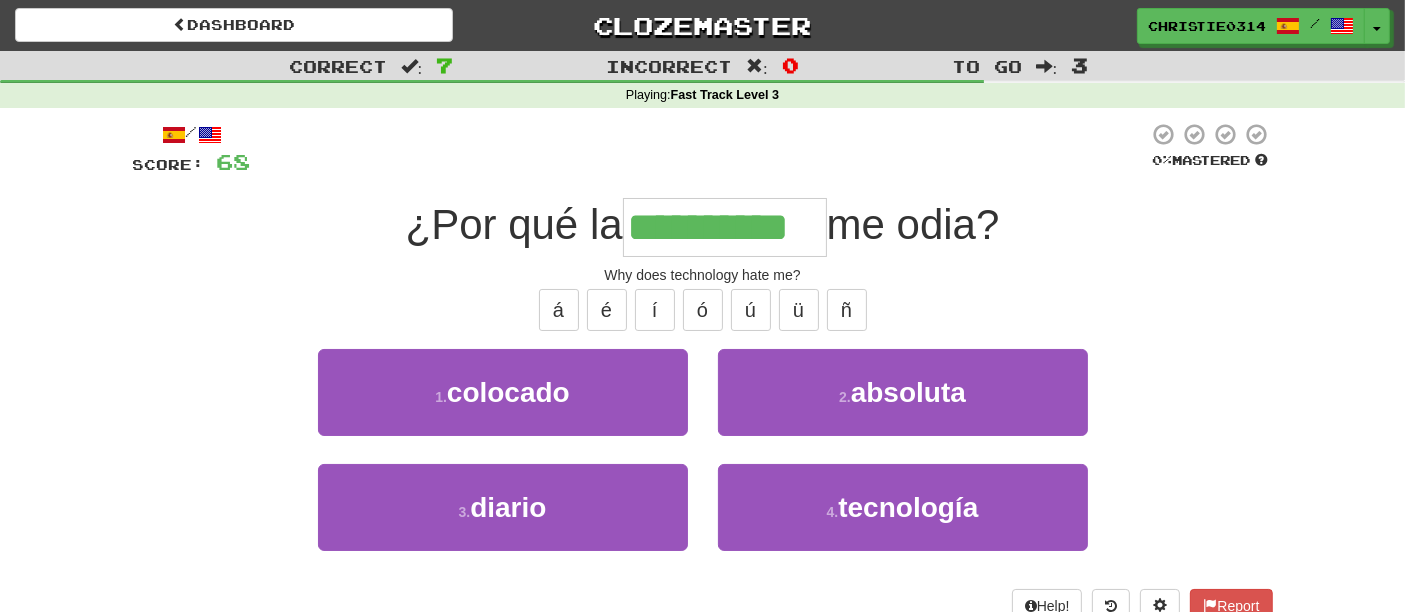 type on "**********" 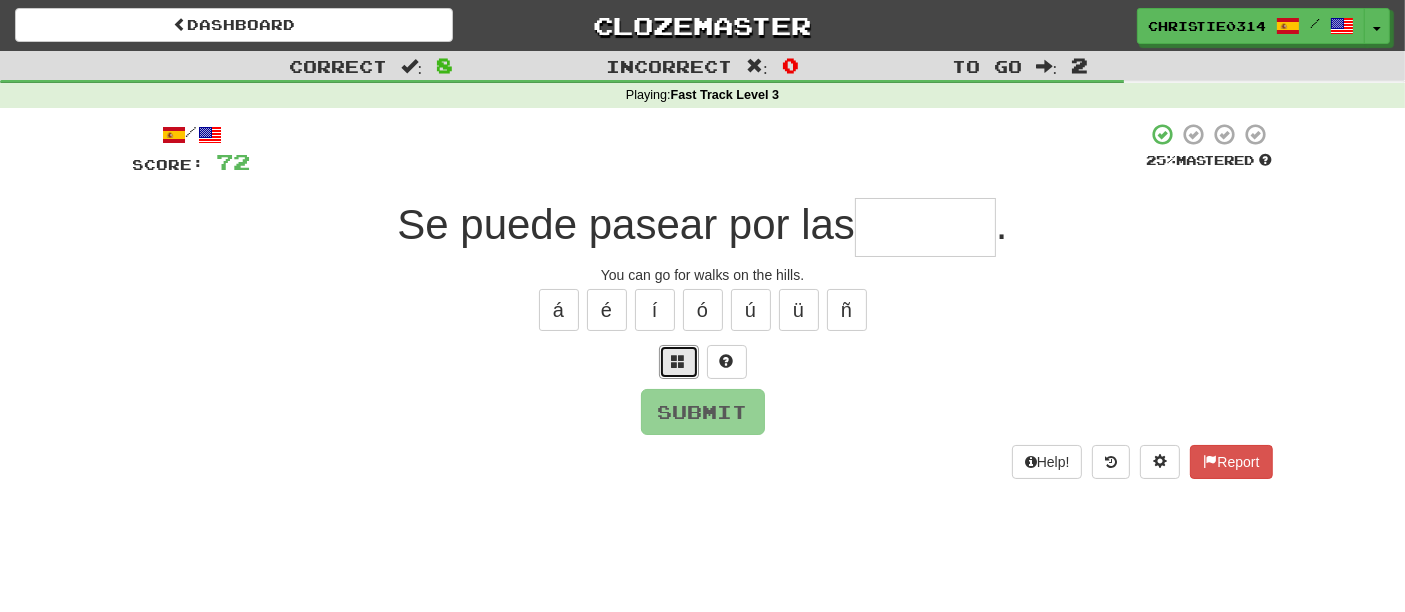 click at bounding box center (679, 361) 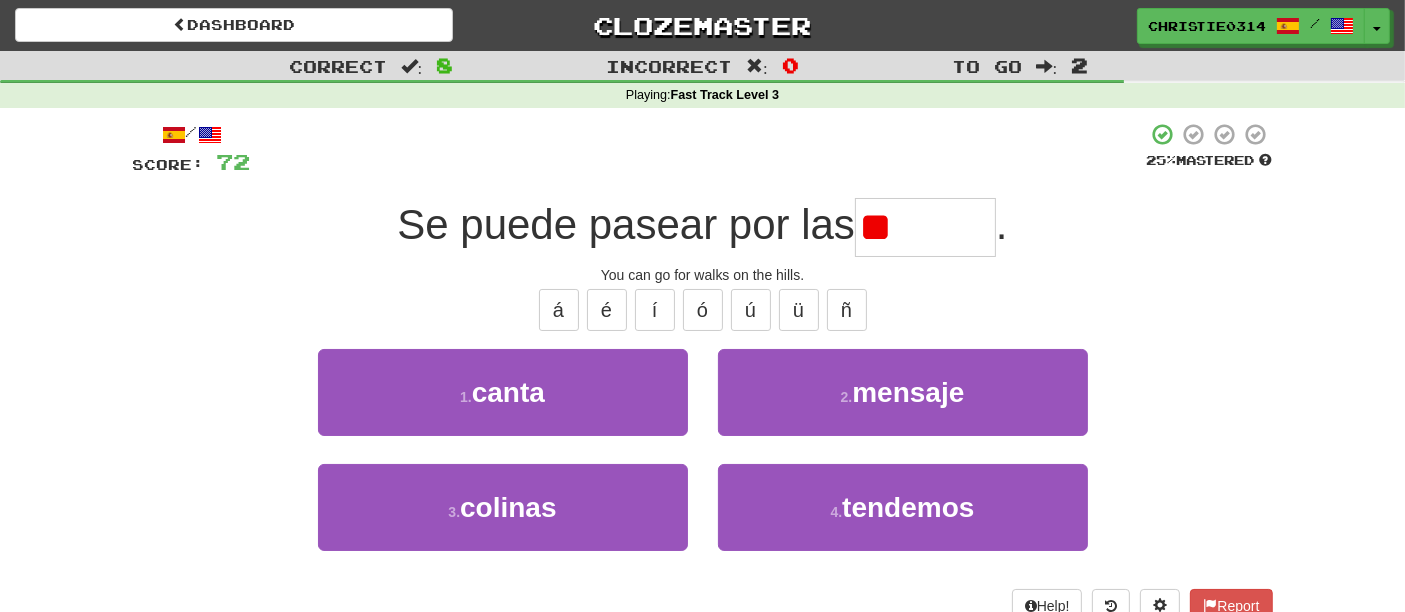 type on "*" 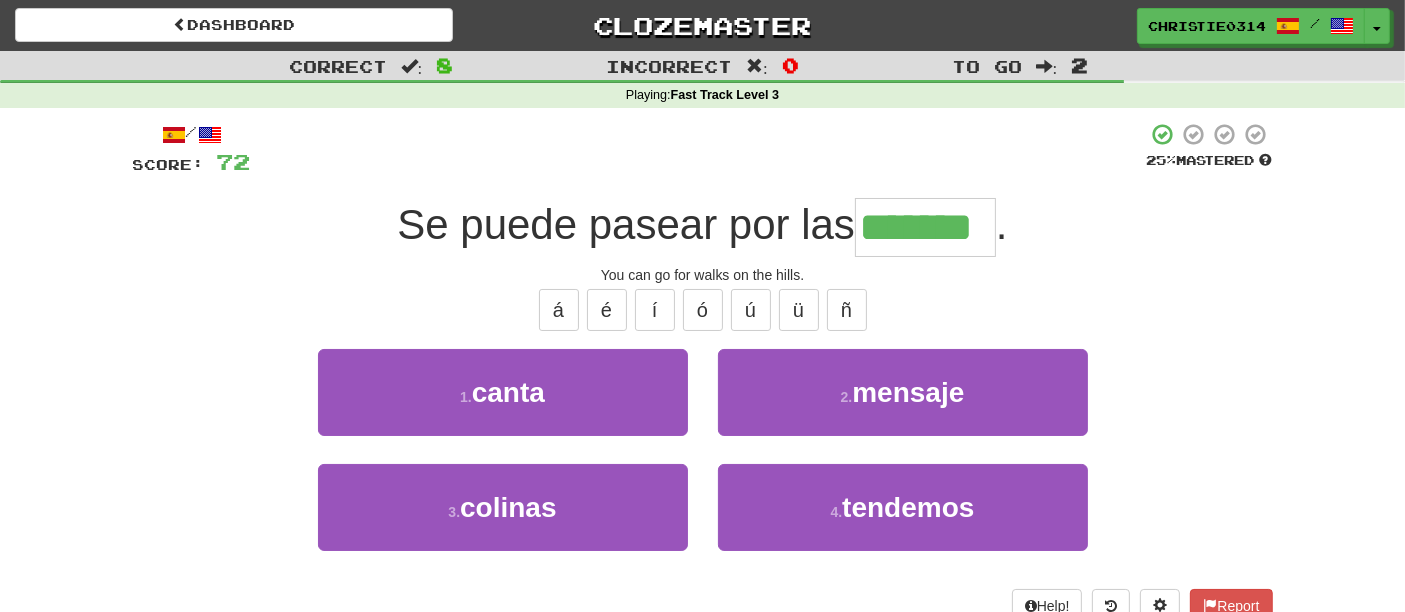 type on "*" 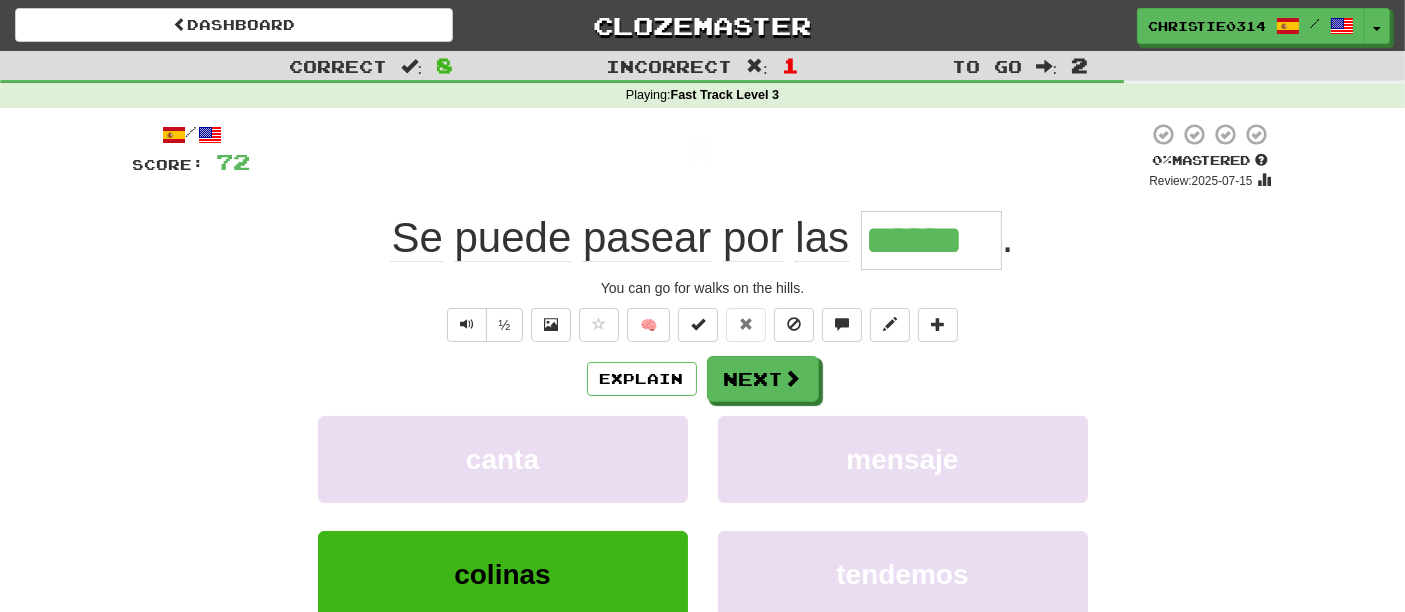 type on "*******" 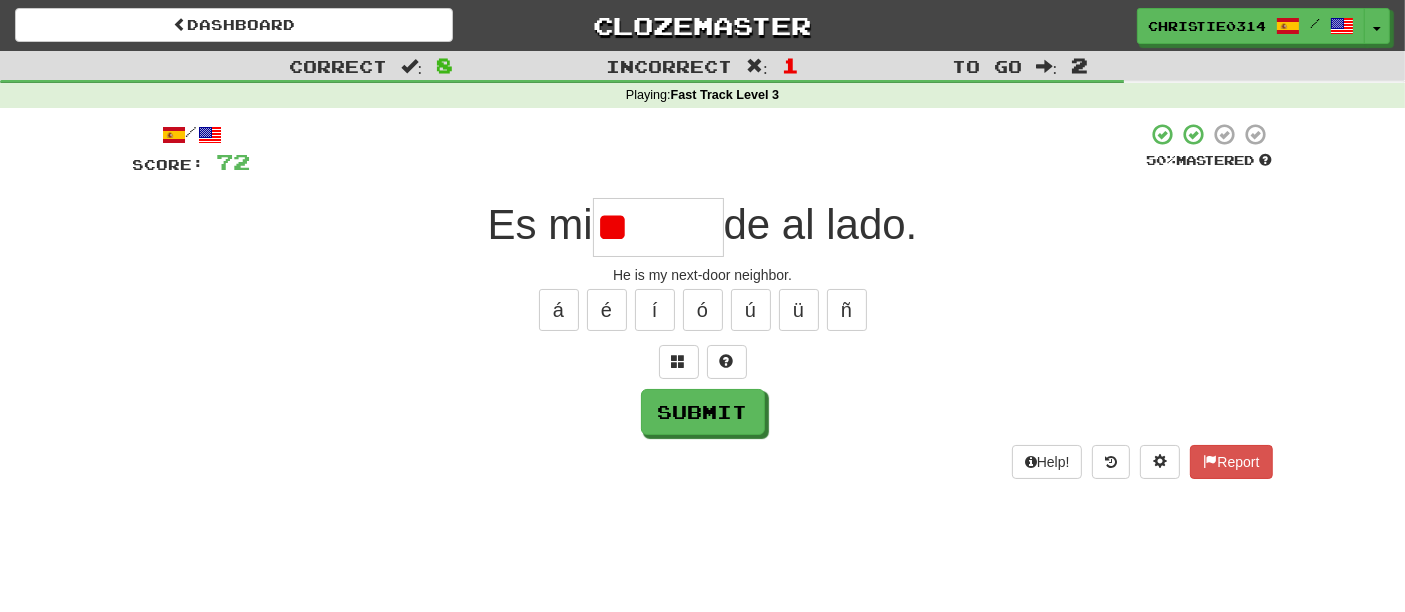 type on "*" 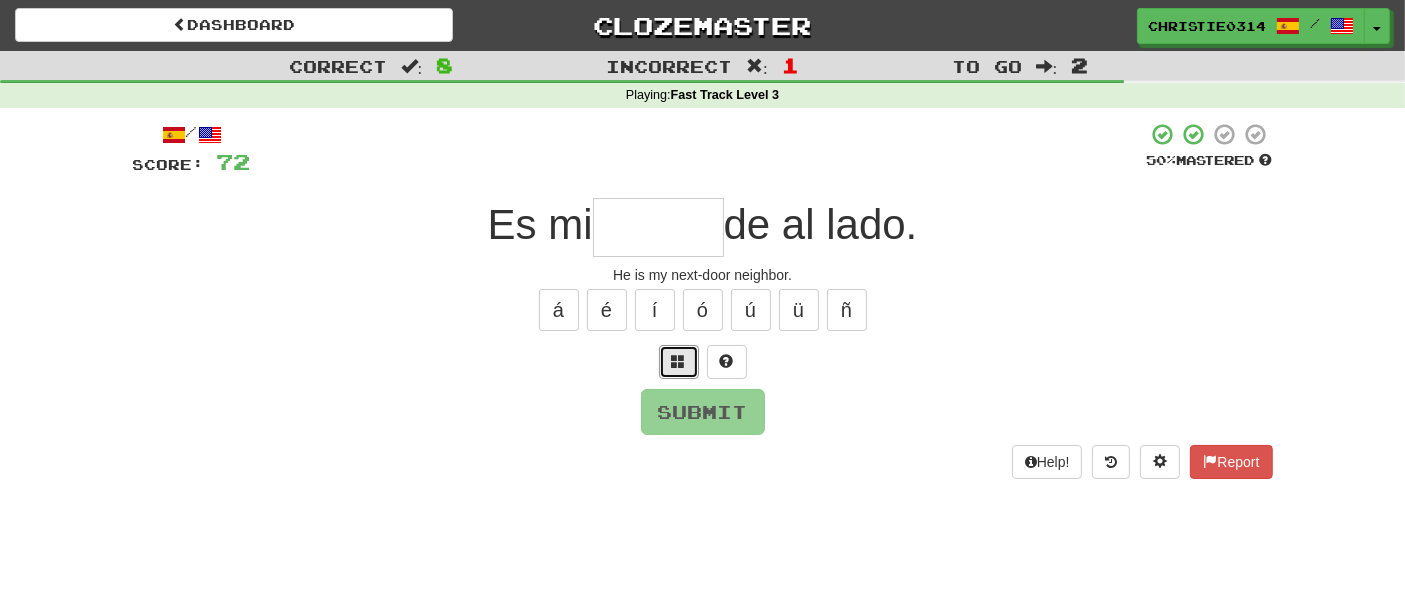 click at bounding box center (679, 361) 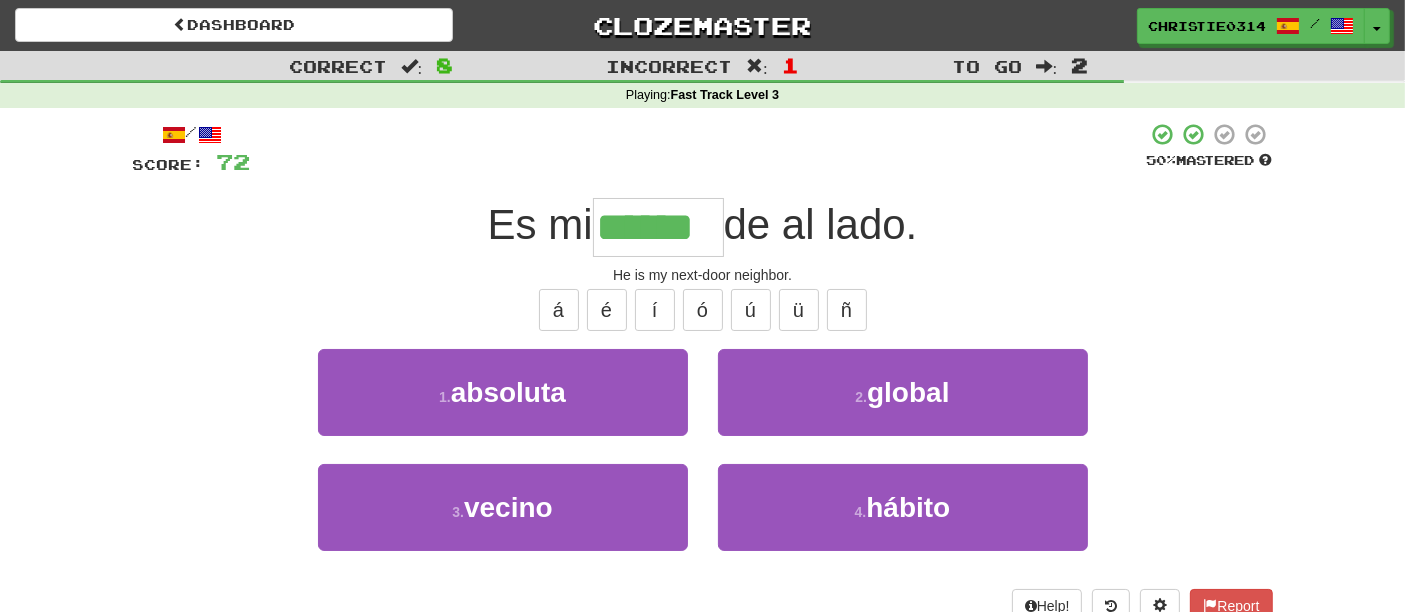 type on "******" 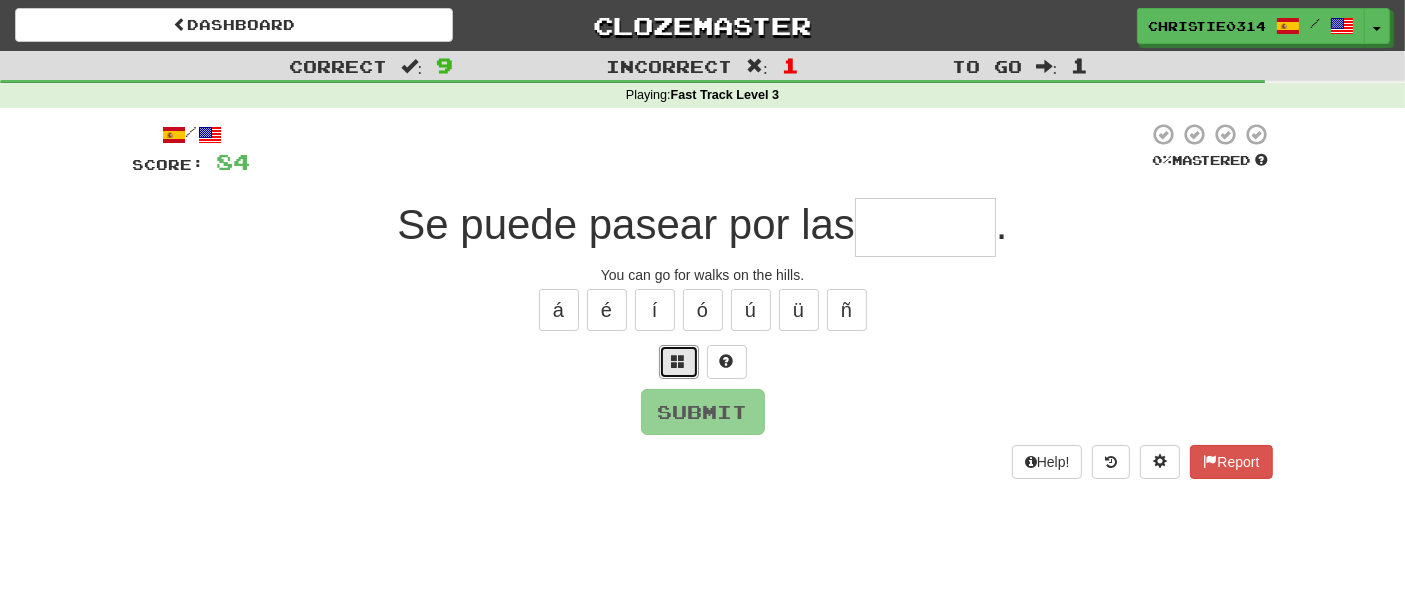 click at bounding box center (679, 361) 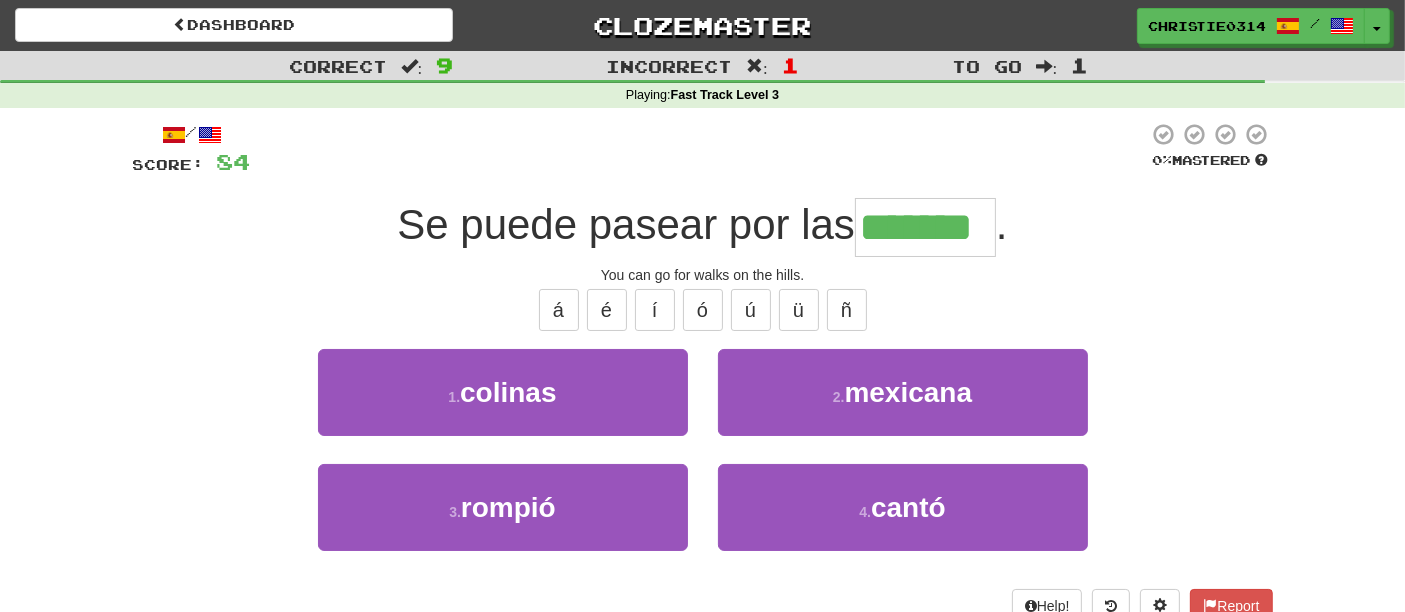 type on "*******" 